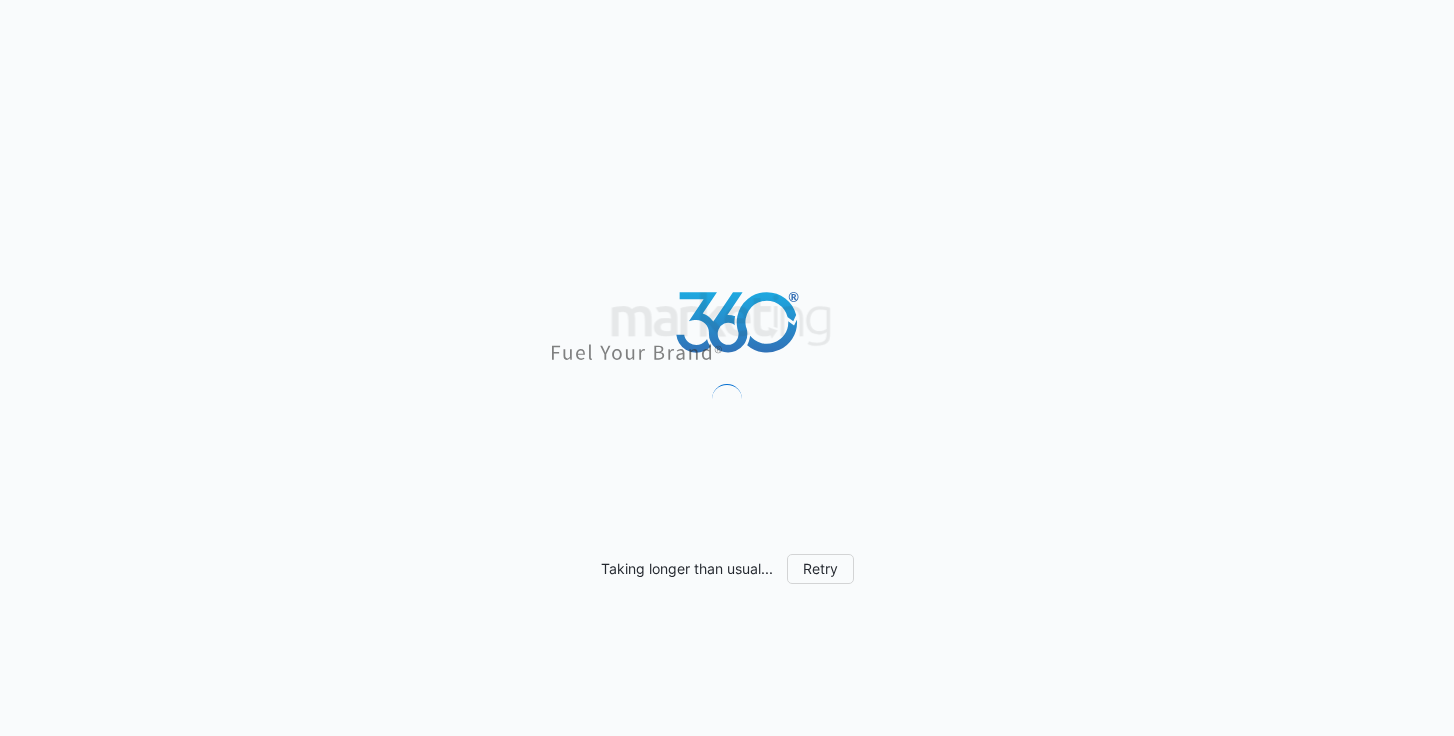 scroll, scrollTop: 0, scrollLeft: 0, axis: both 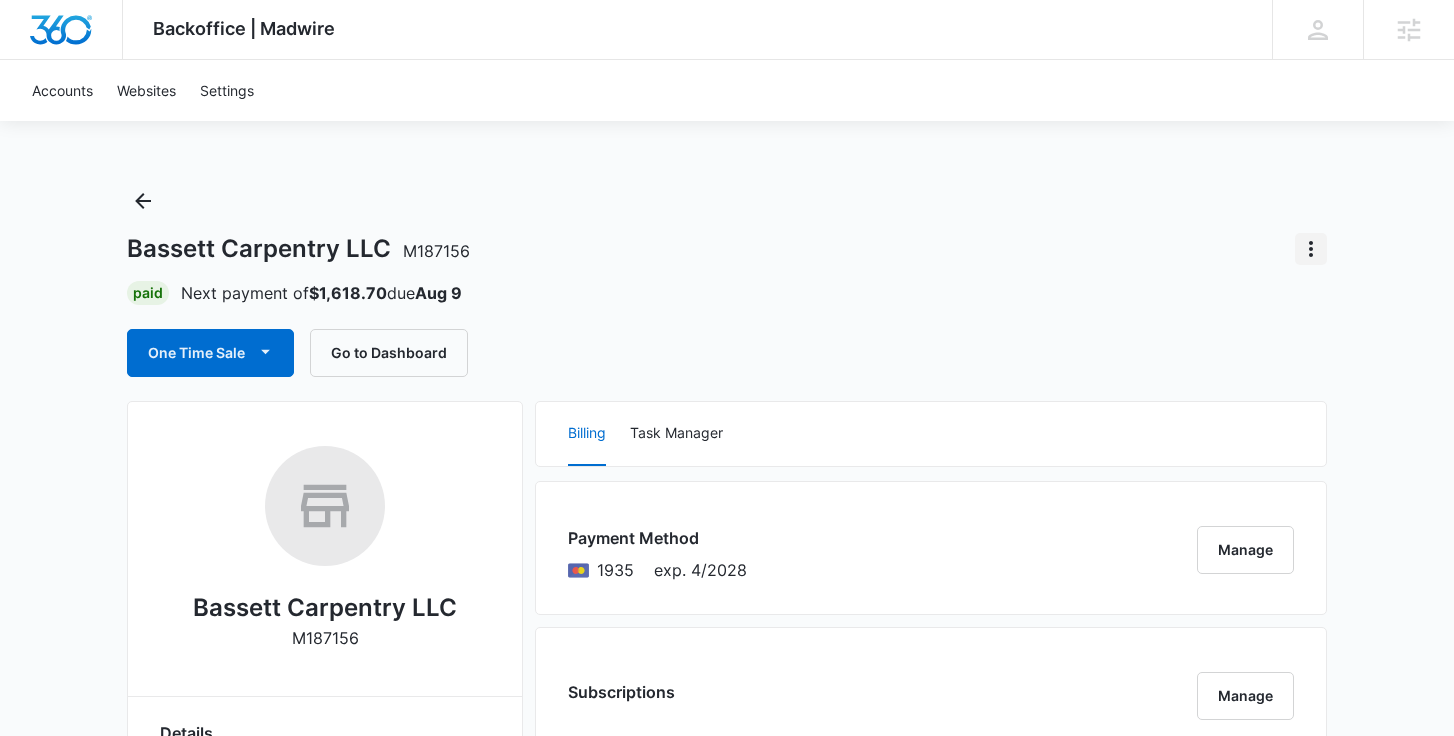 click 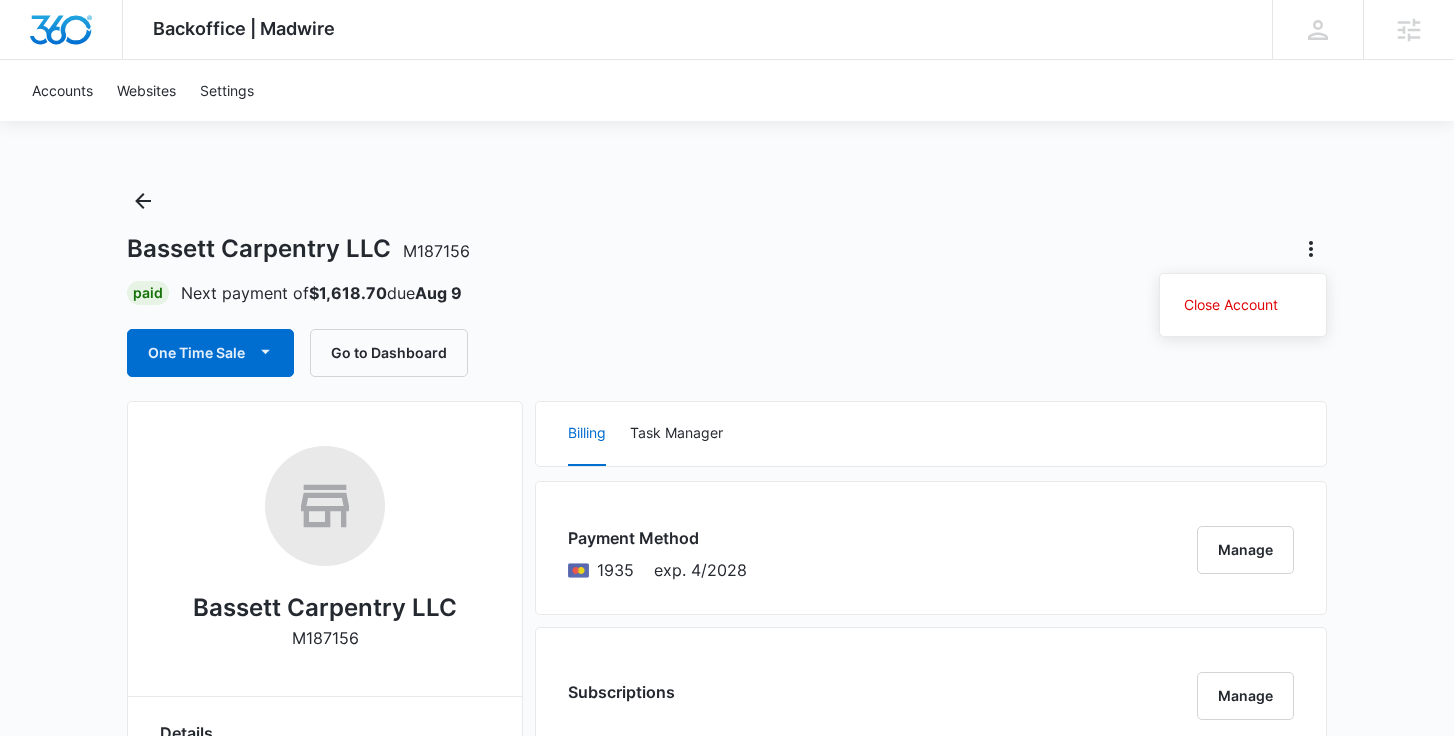 click on "Paid Next payment of  $[AMOUNT]  due  [DATE]" at bounding box center (727, 293) 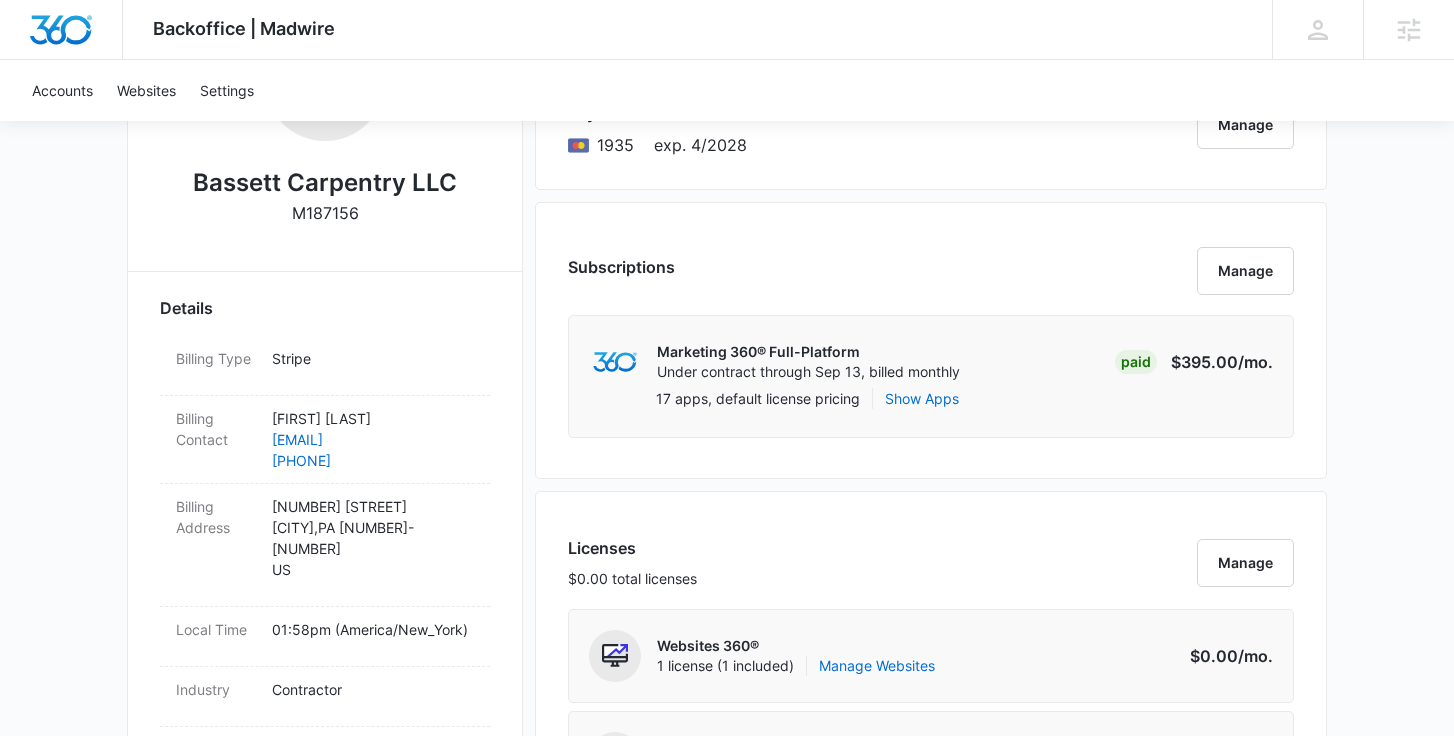 scroll, scrollTop: 478, scrollLeft: 0, axis: vertical 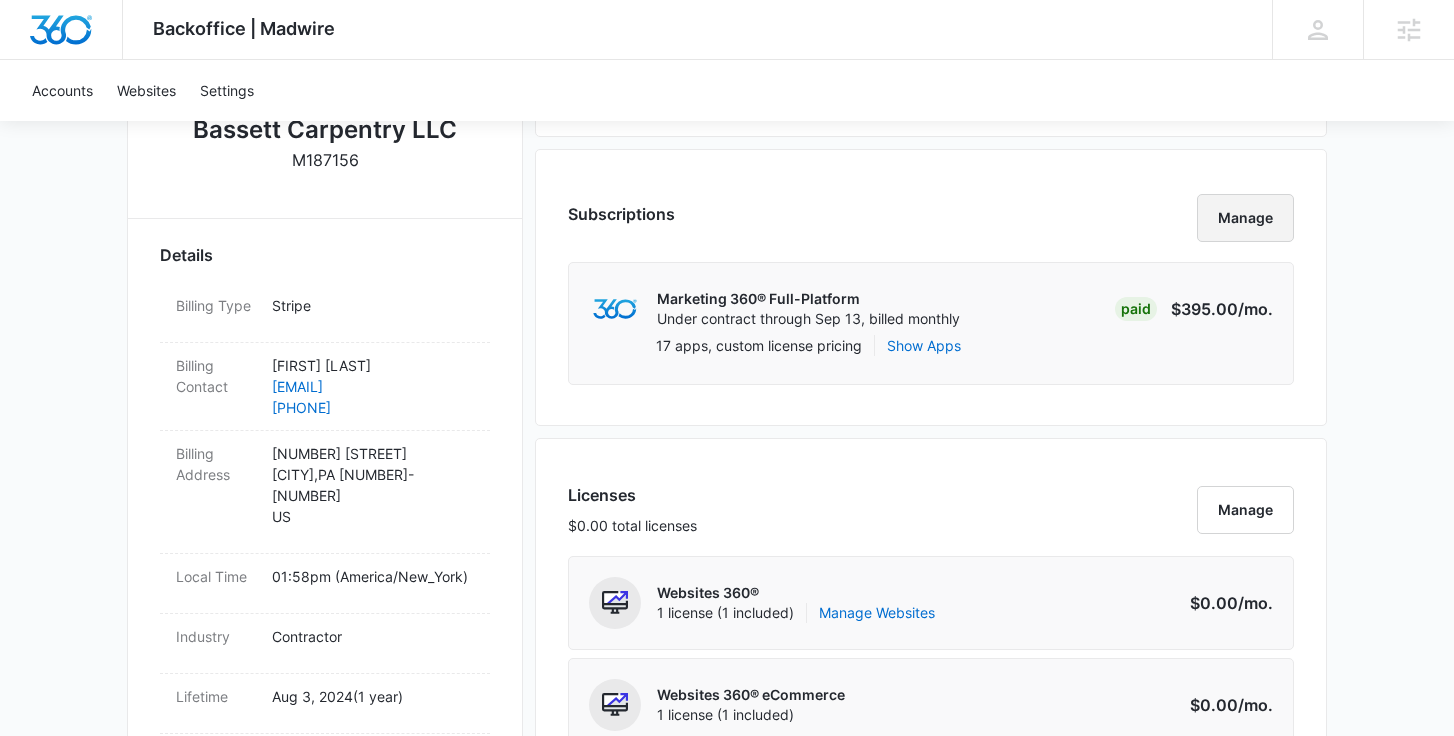 click on "Manage" at bounding box center [1245, 218] 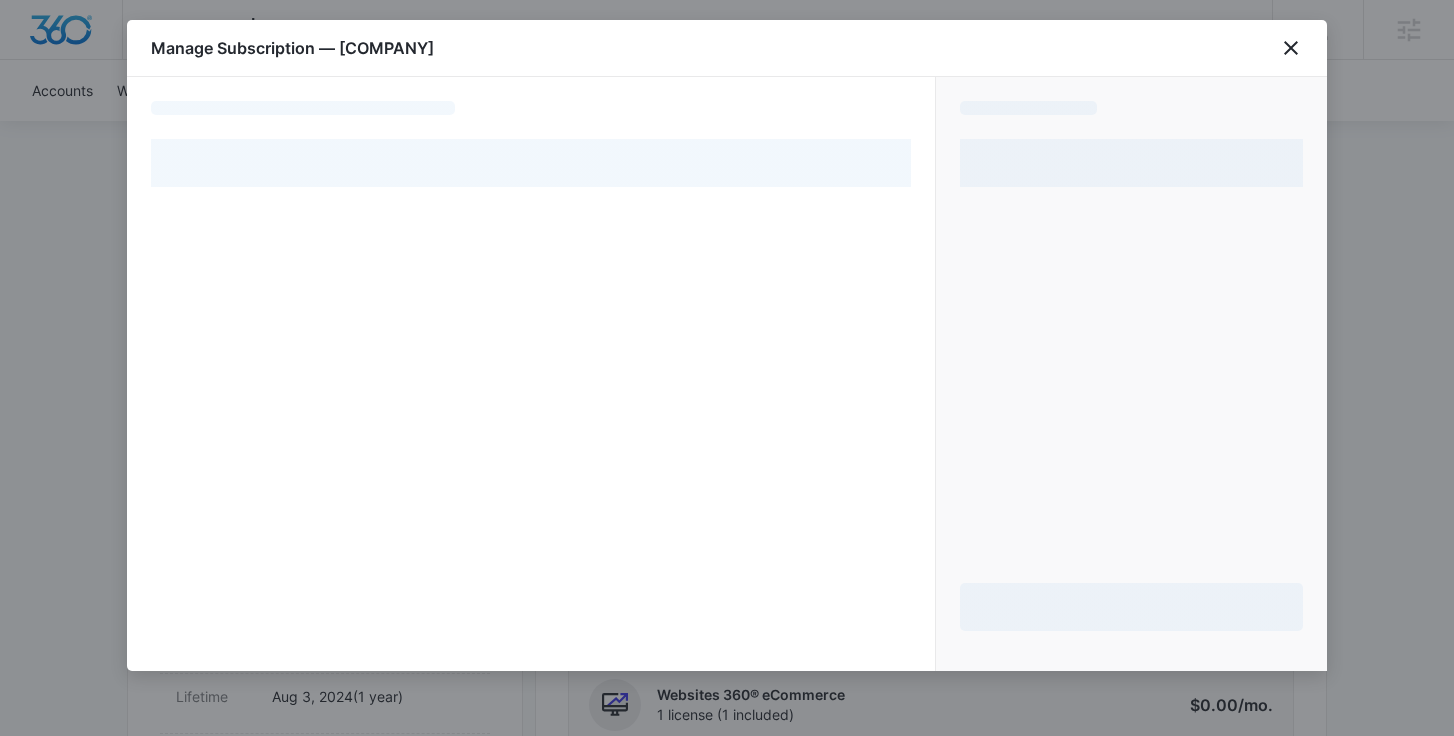 select on "[ALPHANUMERIC_STRING]" 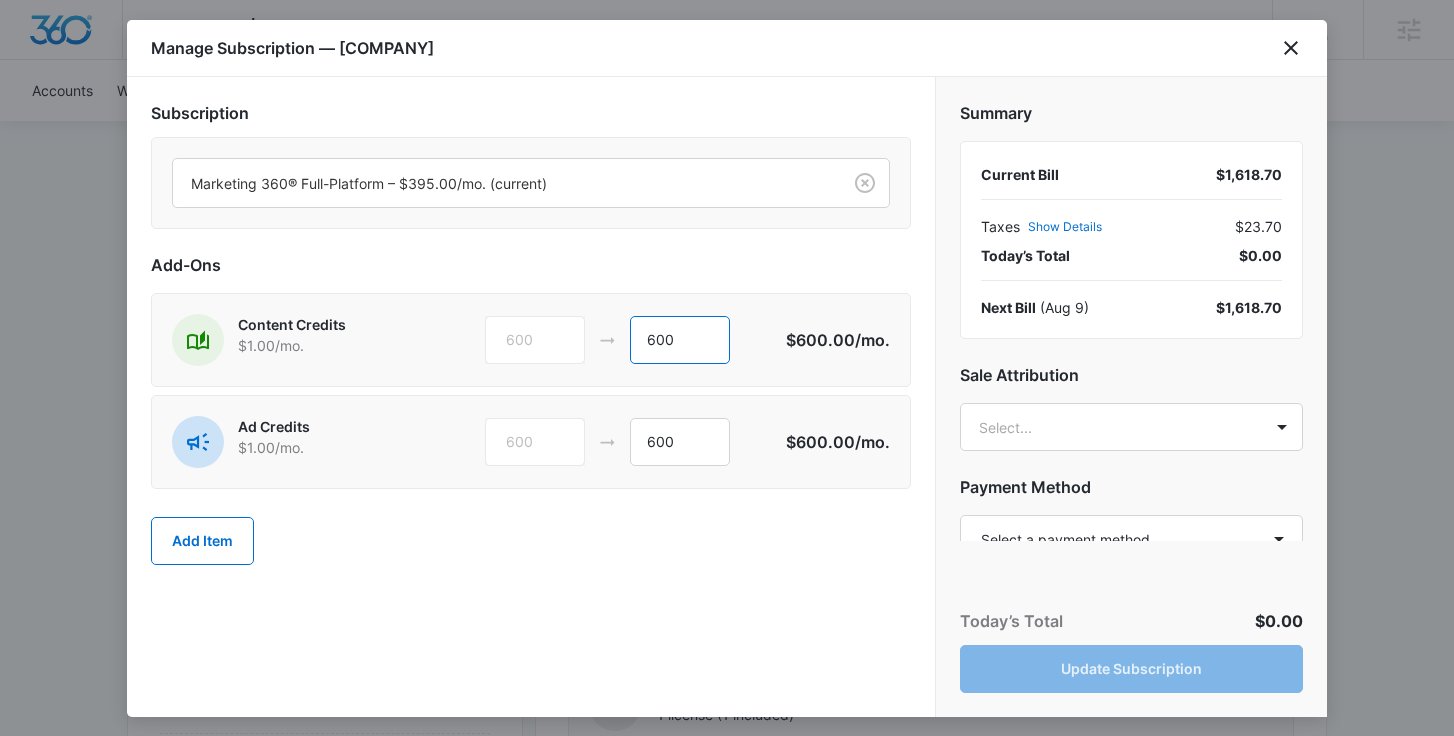 click on "600" at bounding box center [680, 340] 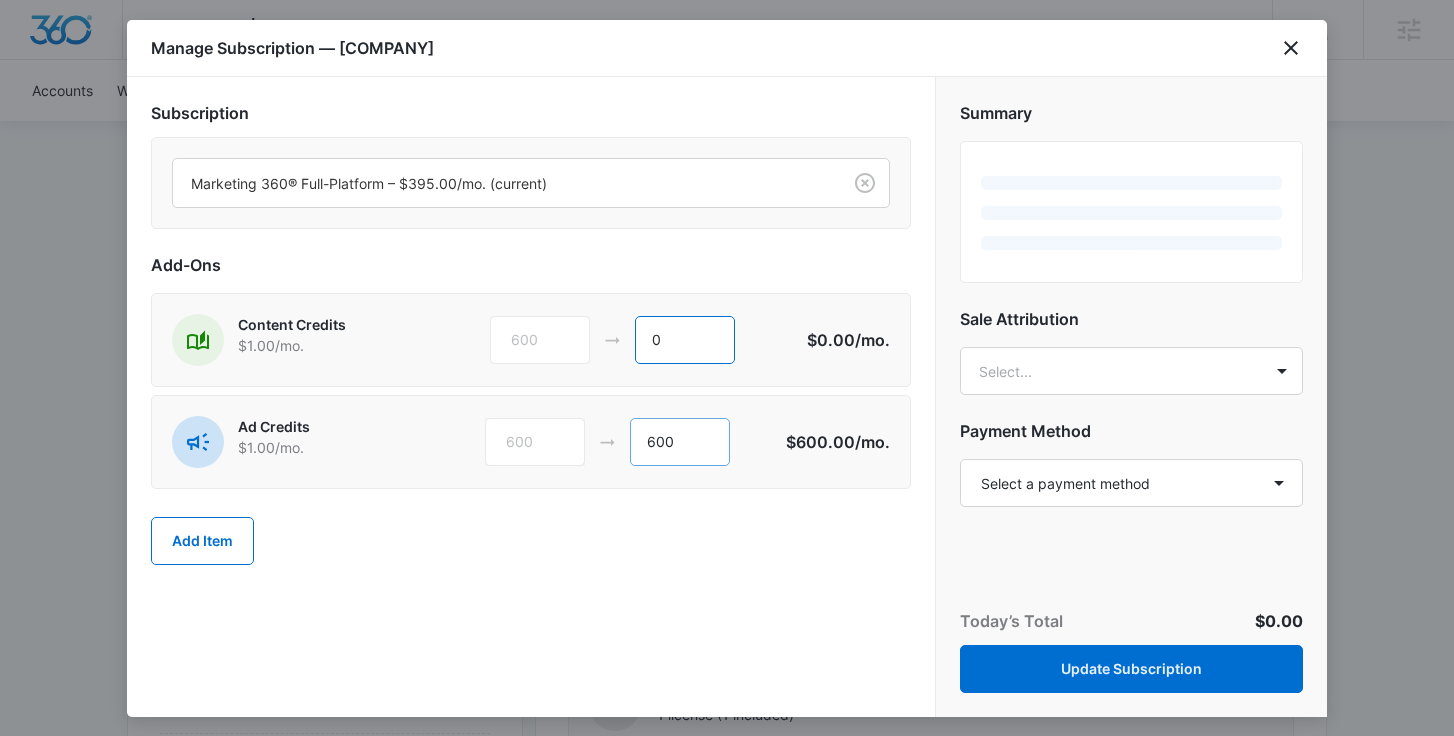 type on "0" 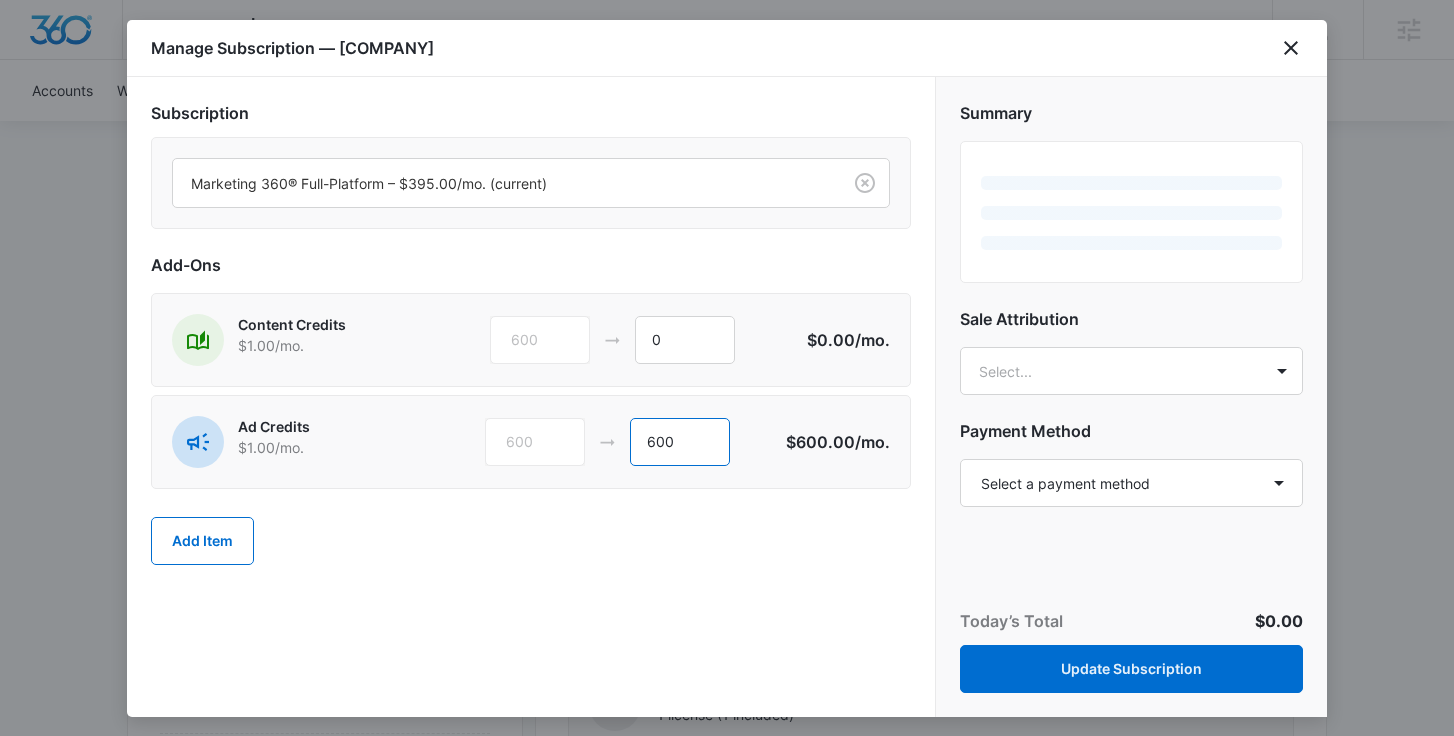 click on "600" at bounding box center (680, 442) 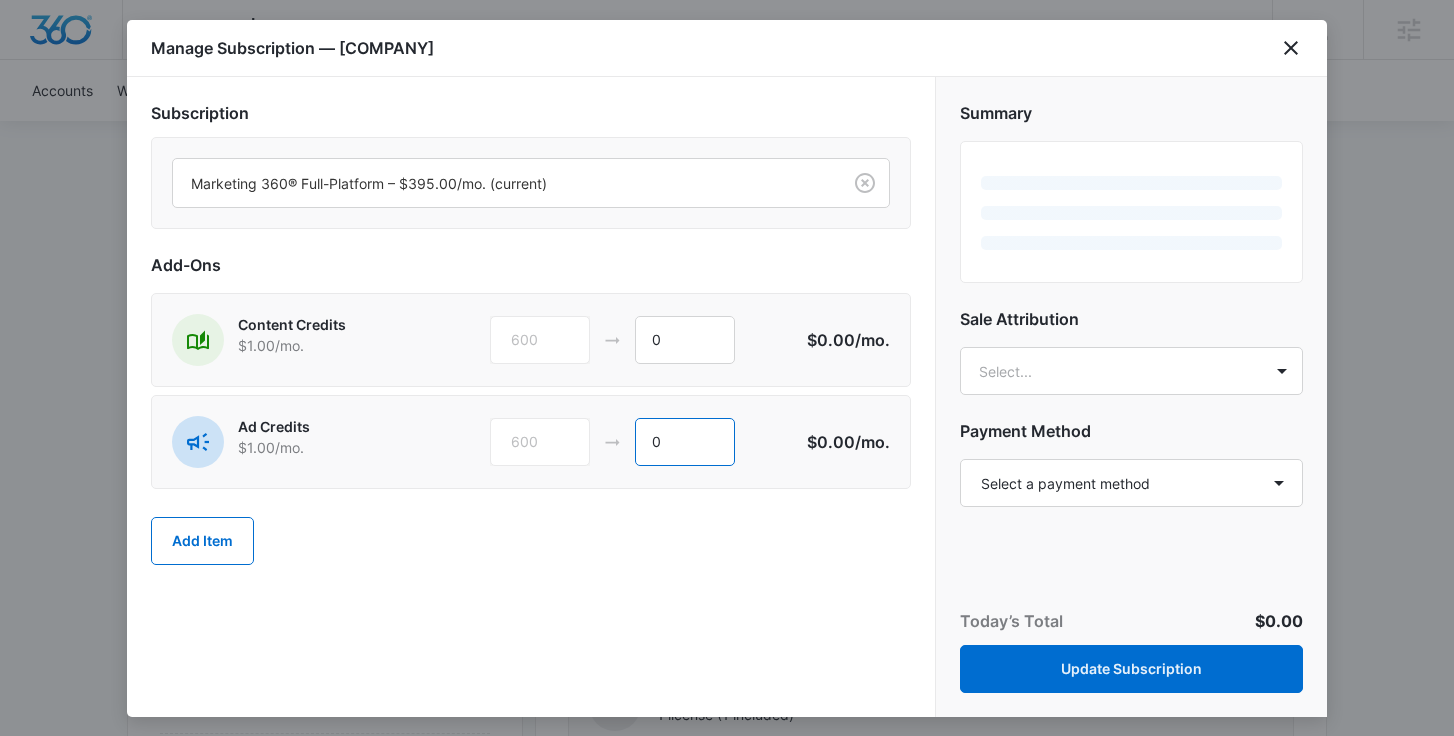 type on "0" 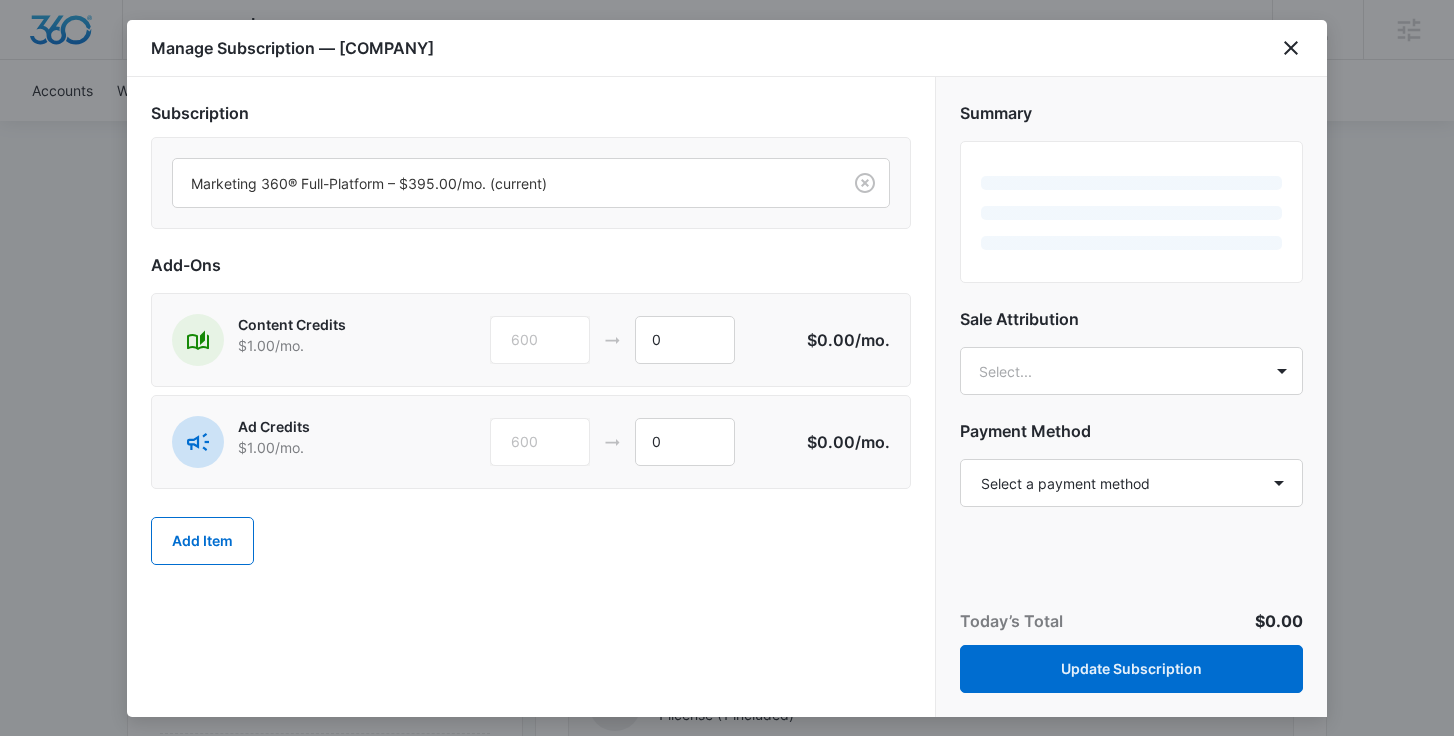 click on "Add Item" at bounding box center [531, 541] 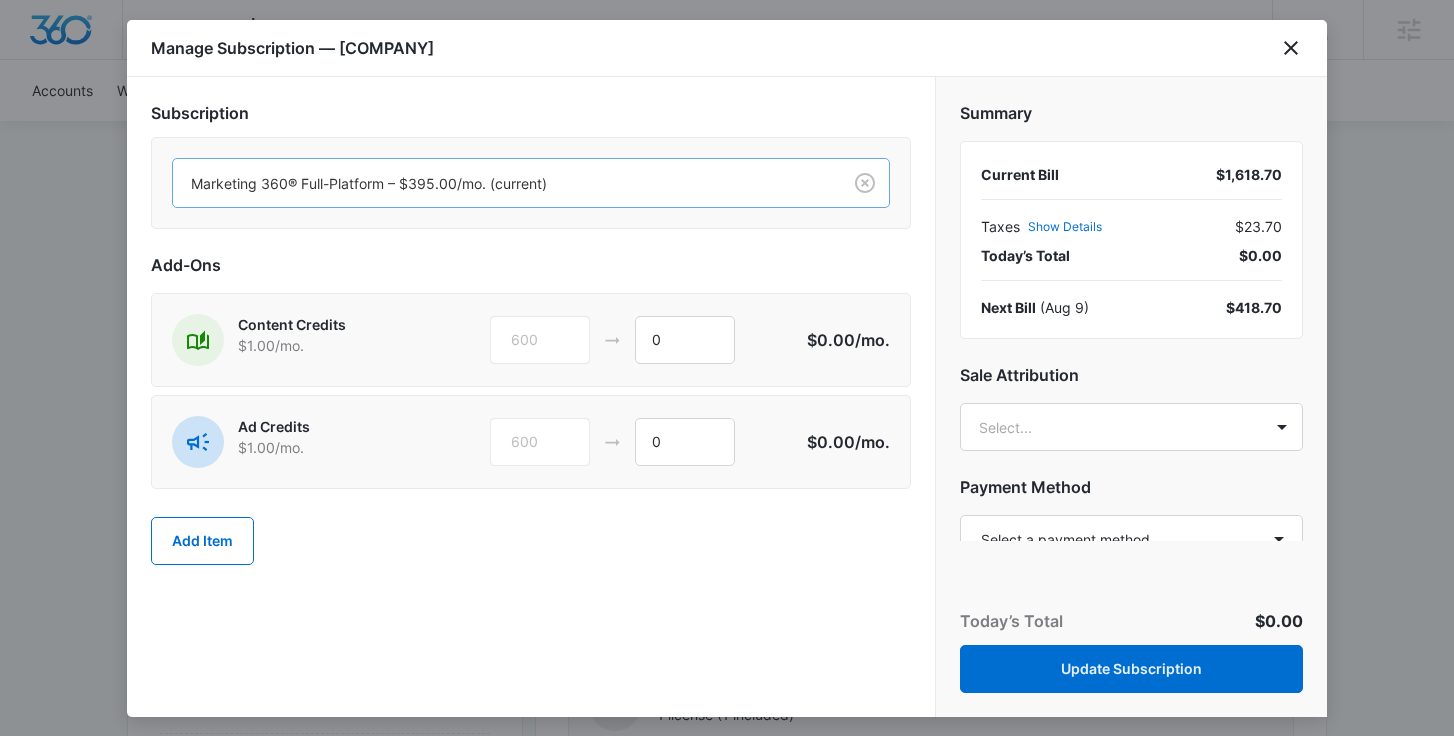 click at bounding box center [503, 183] 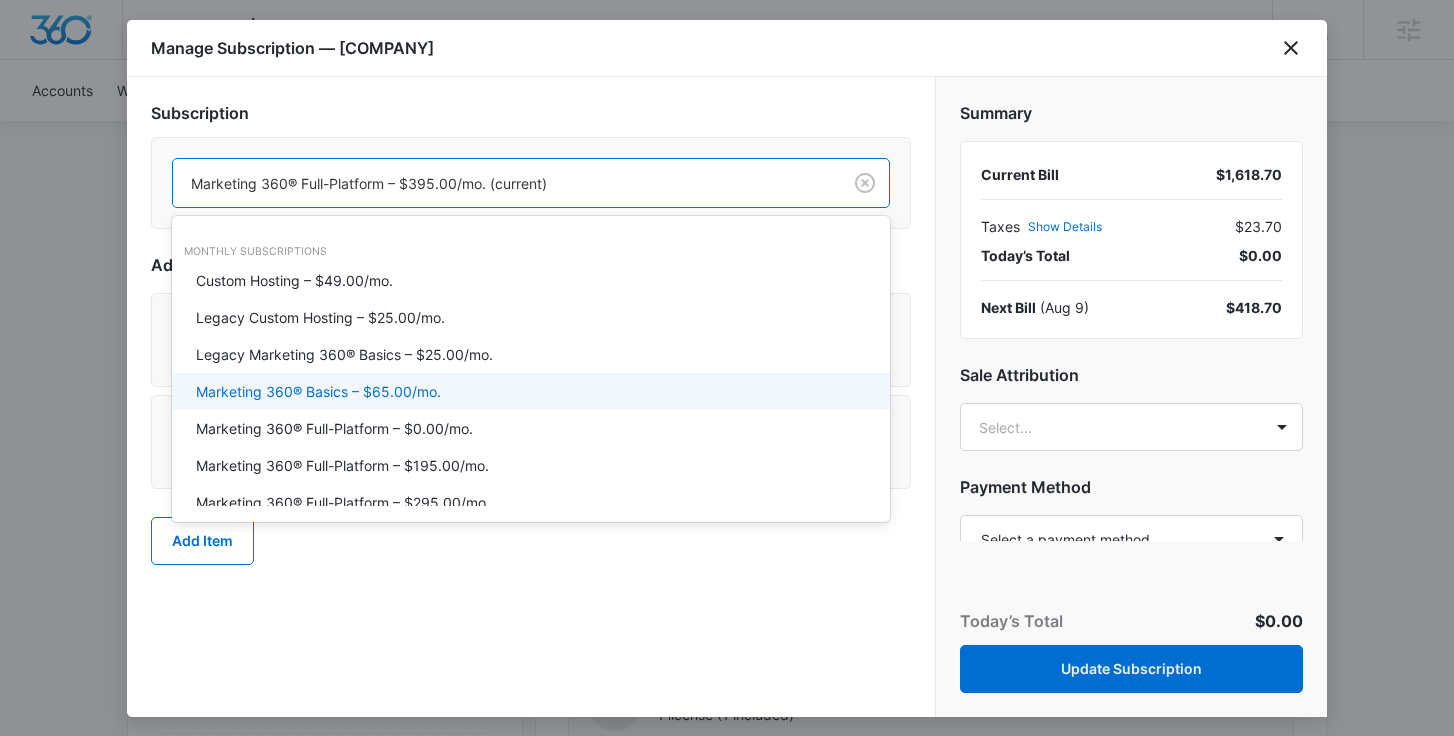 click on "Marketing 360® Basics – $65.00/mo." at bounding box center [318, 391] 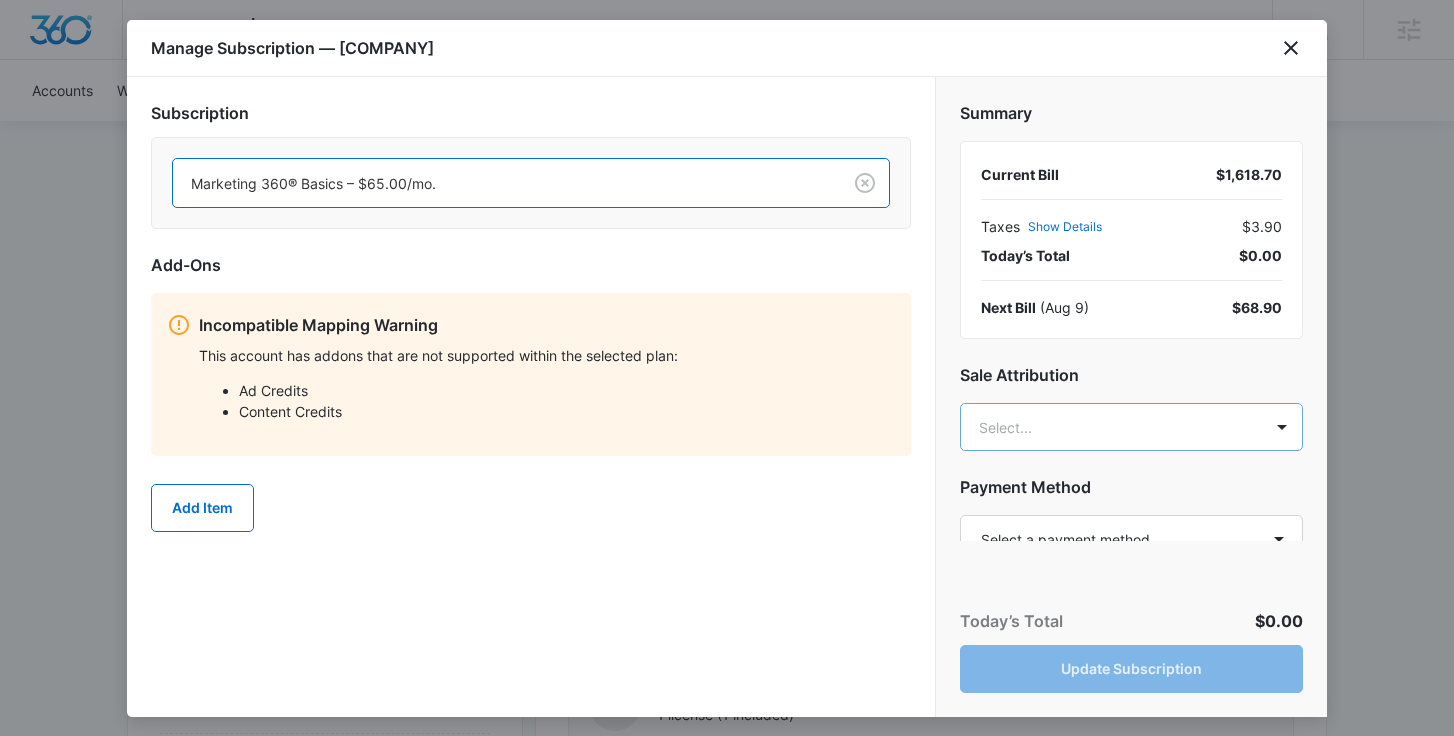 click on "Backoffice | Madwire Apps Settings CH [LAST] [LAST] [EMAIL] My Profile Notifications Support Logout Terms & Conditions   •   Privacy Policy Agencies Accounts Websites Settings [COMPANY] LLC M187156 Paid Next payment of $1,618.70 due Aug 9 One Time Sale Go to Dashboard [COMPANY] LLC M187156 Details Billing Type Stripe Billing Contact [LAST] [LAST] [EMAIL] ([PHONE]) Billing Address [NUMBER] [STREET] [CITY] , [STATE]   [POSTAL_CODE] US Local Time 01:58pm ( America/New_York ) Industry Contractor Lifetime Aug 3, 2024 ( 1 year ) Last Active - Lead Source - Partner - Stripe ID cus_QaromF2vb01XW7 Collection Method Charge Automatically Team Members [FIRST] [LAST] Onboarding Consultant [EMAIL] [FIRST] [LAST] Marketing Consultant [EMAIL] [FIRST] [LAST] [EMAIL] [FIRST] [LAST] Marketing Consultant [EMAIL] [FIRST] [LAST] Success Manager [FIRST] [LAST] Billing" at bounding box center (727, 898) 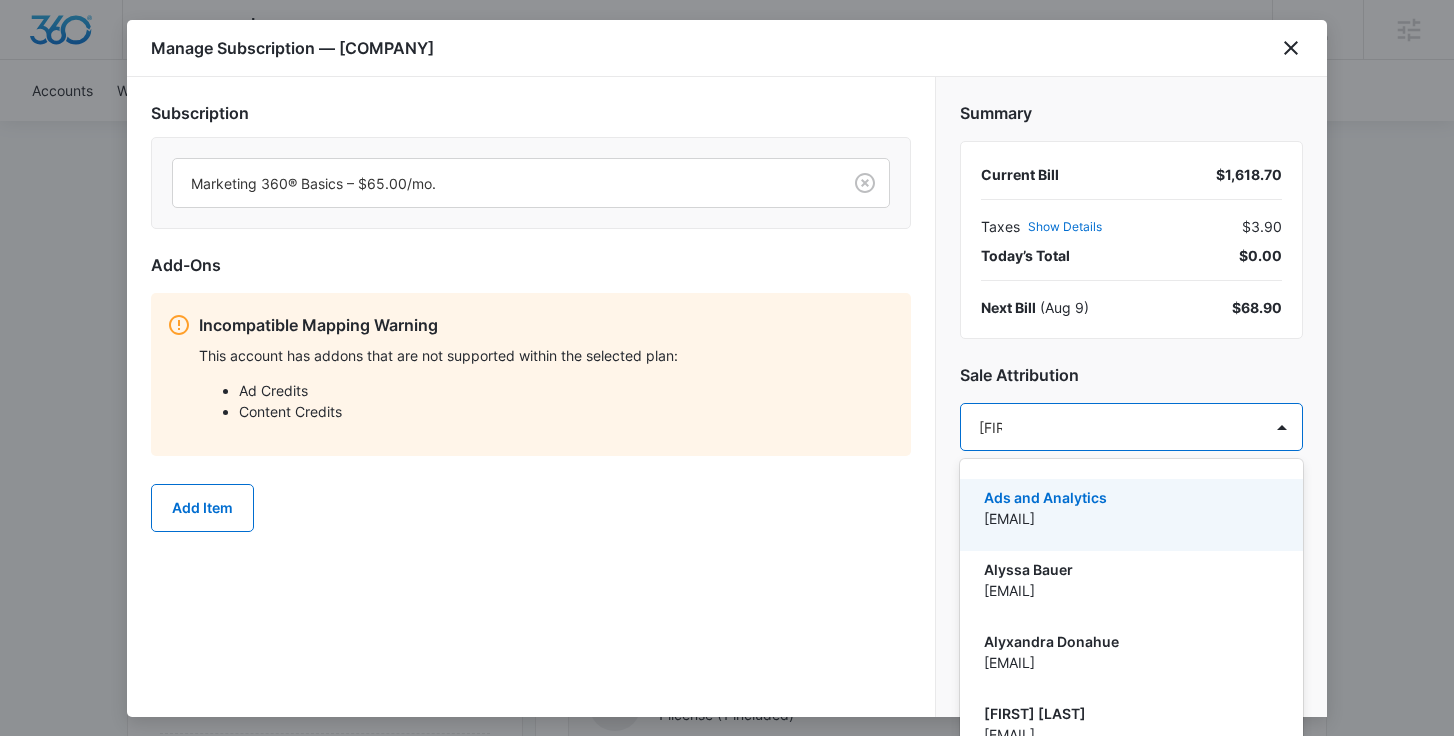 type on "[FIRST]" 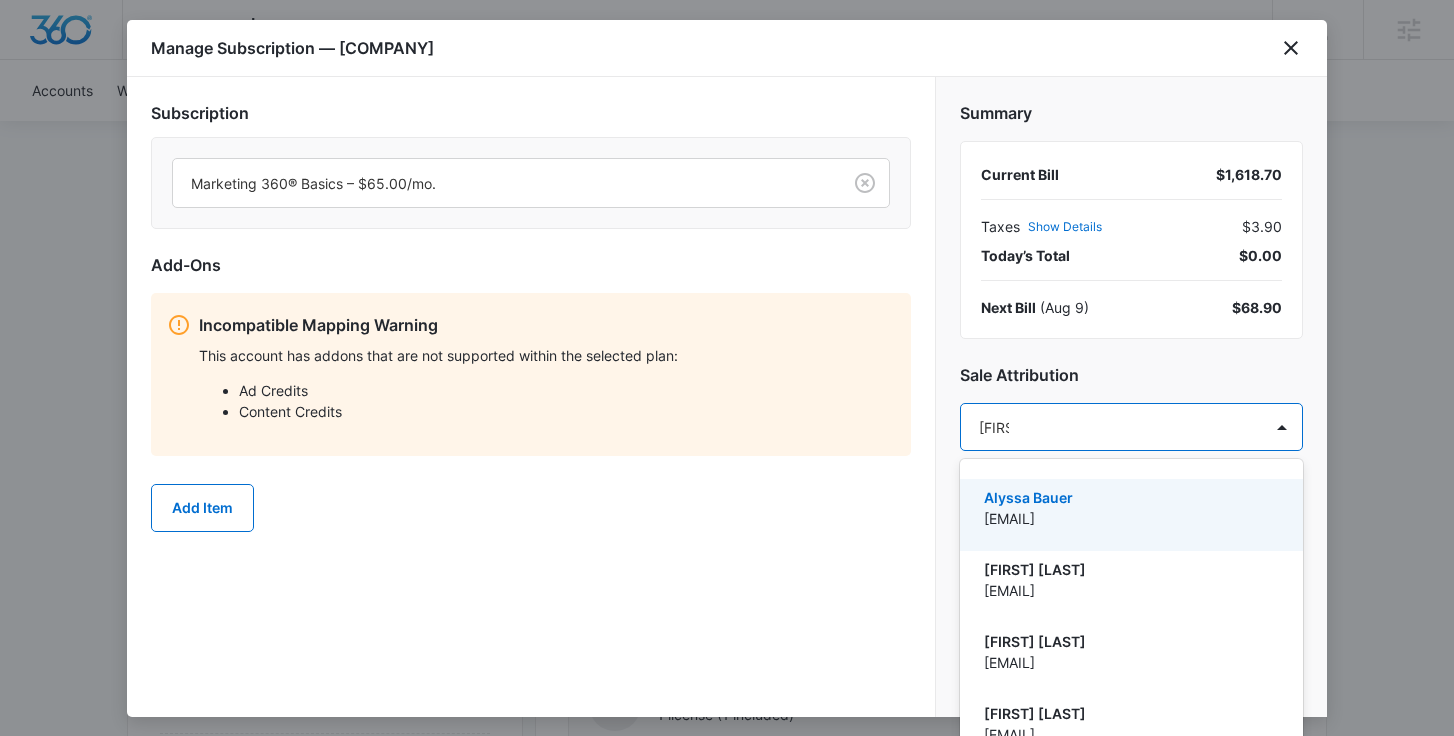 drag, startPoint x: 1052, startPoint y: 515, endPoint x: 909, endPoint y: 549, distance: 146.98639 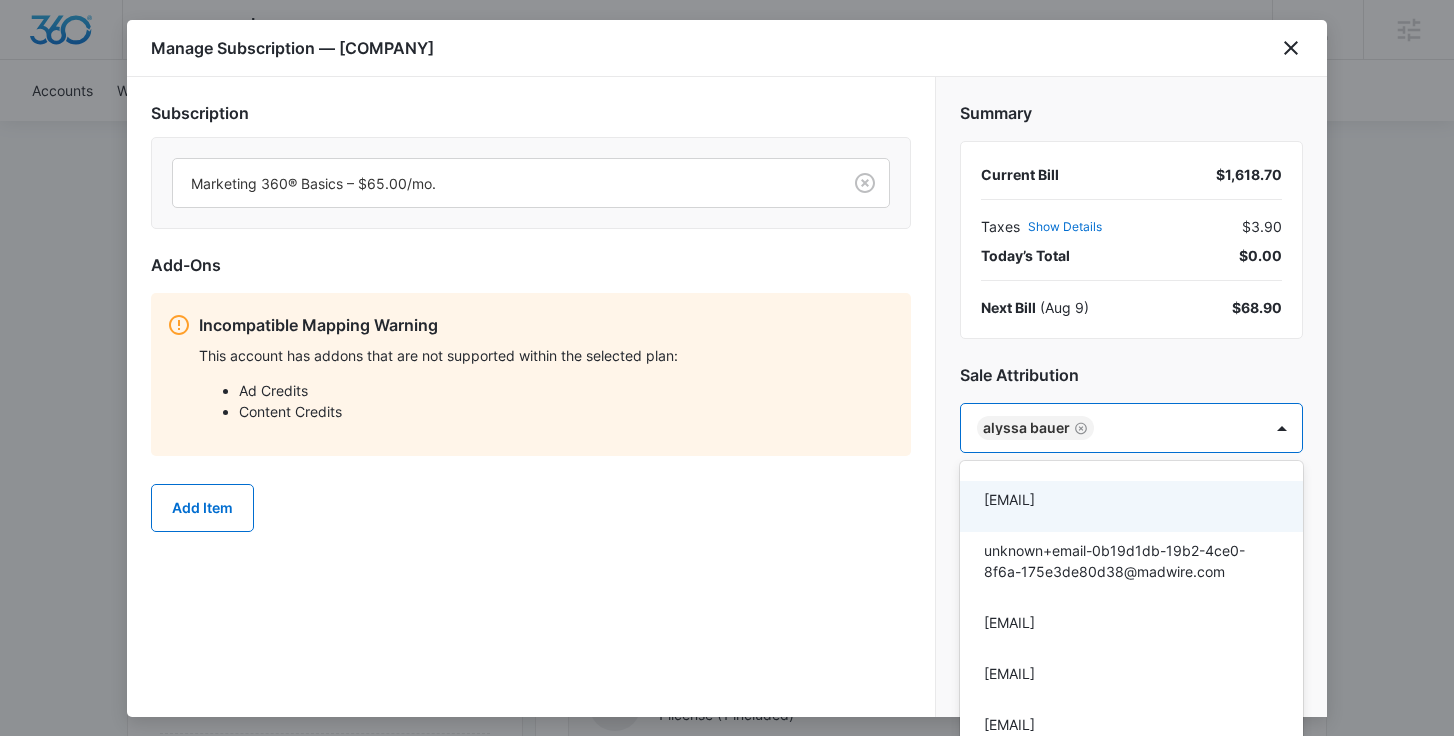 click at bounding box center (727, 368) 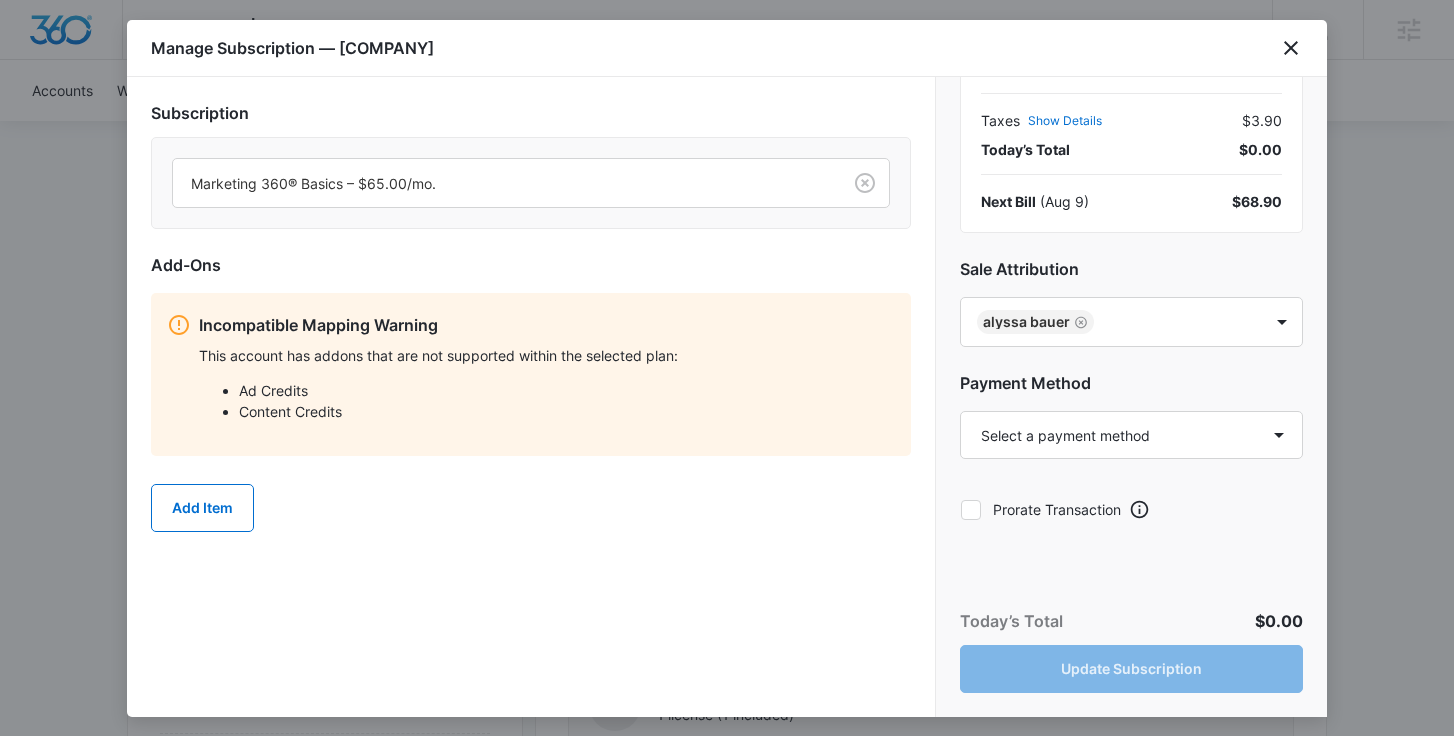 scroll, scrollTop: 142, scrollLeft: 0, axis: vertical 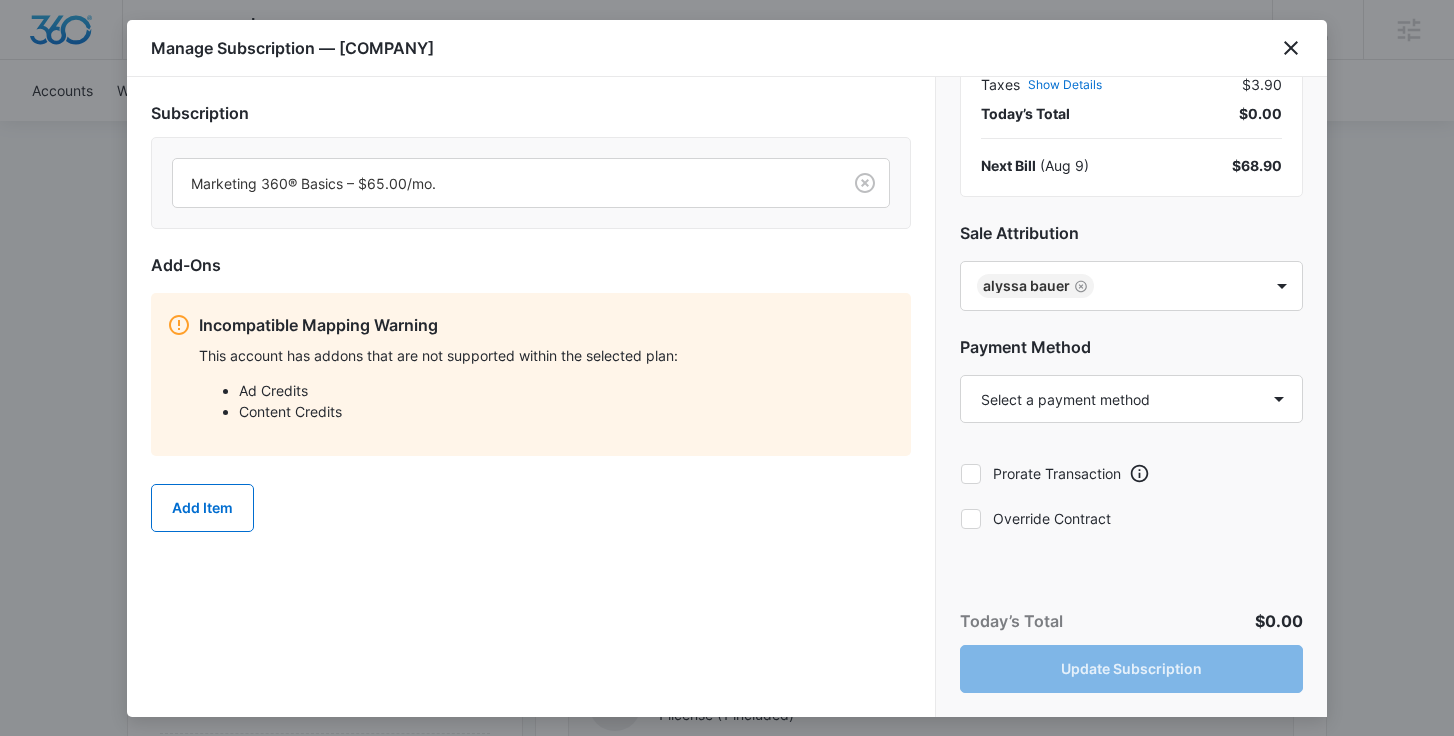 click on "Override Contract" at bounding box center [1131, 518] 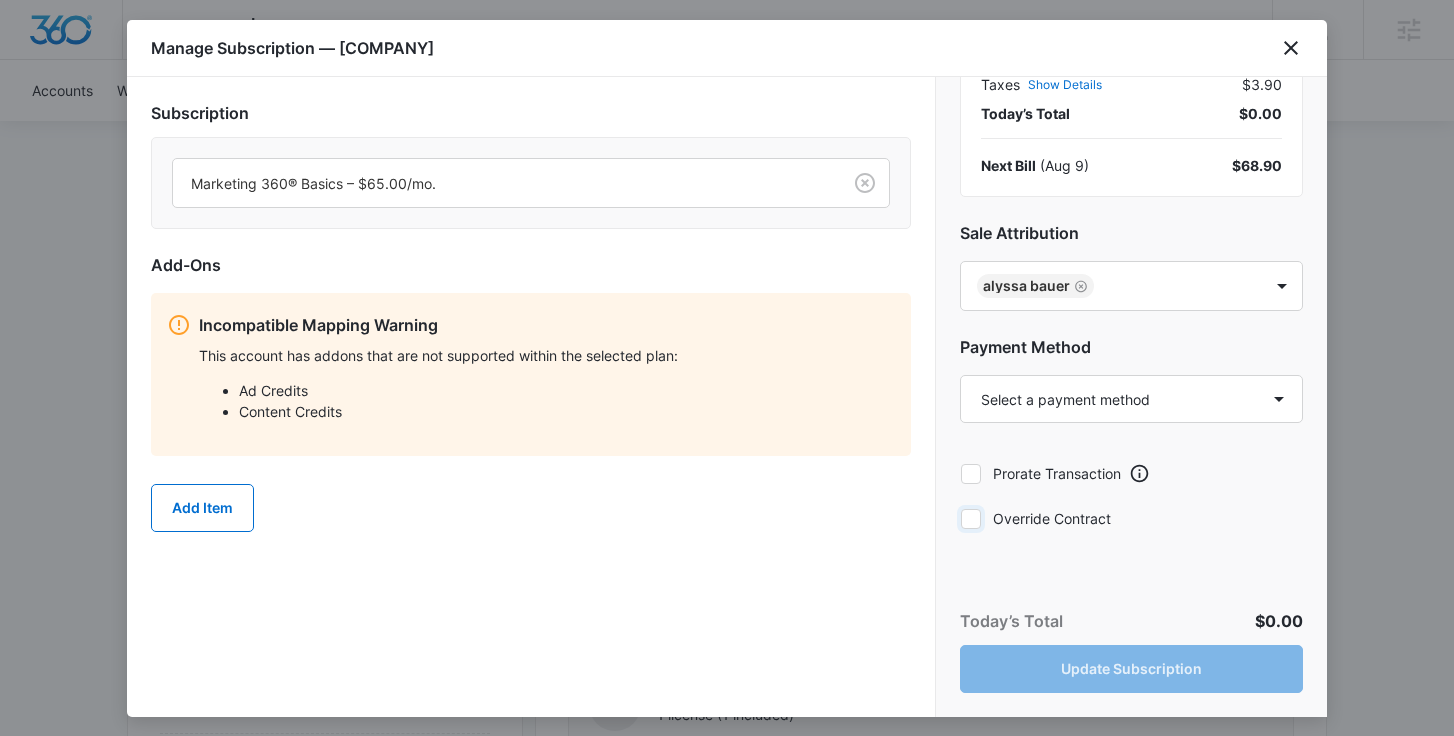 click on "Override Contract" at bounding box center [960, 518] 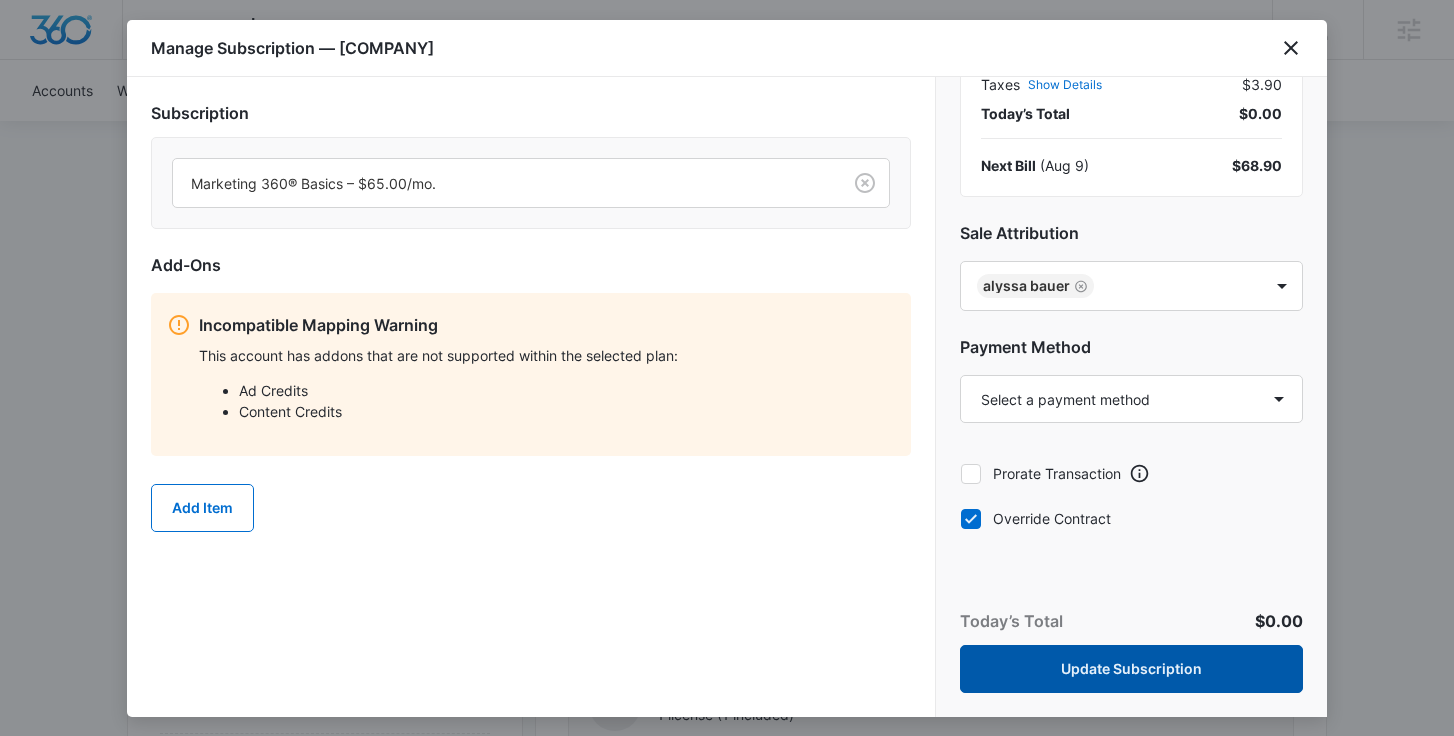 click on "Update Subscription" at bounding box center (1131, 669) 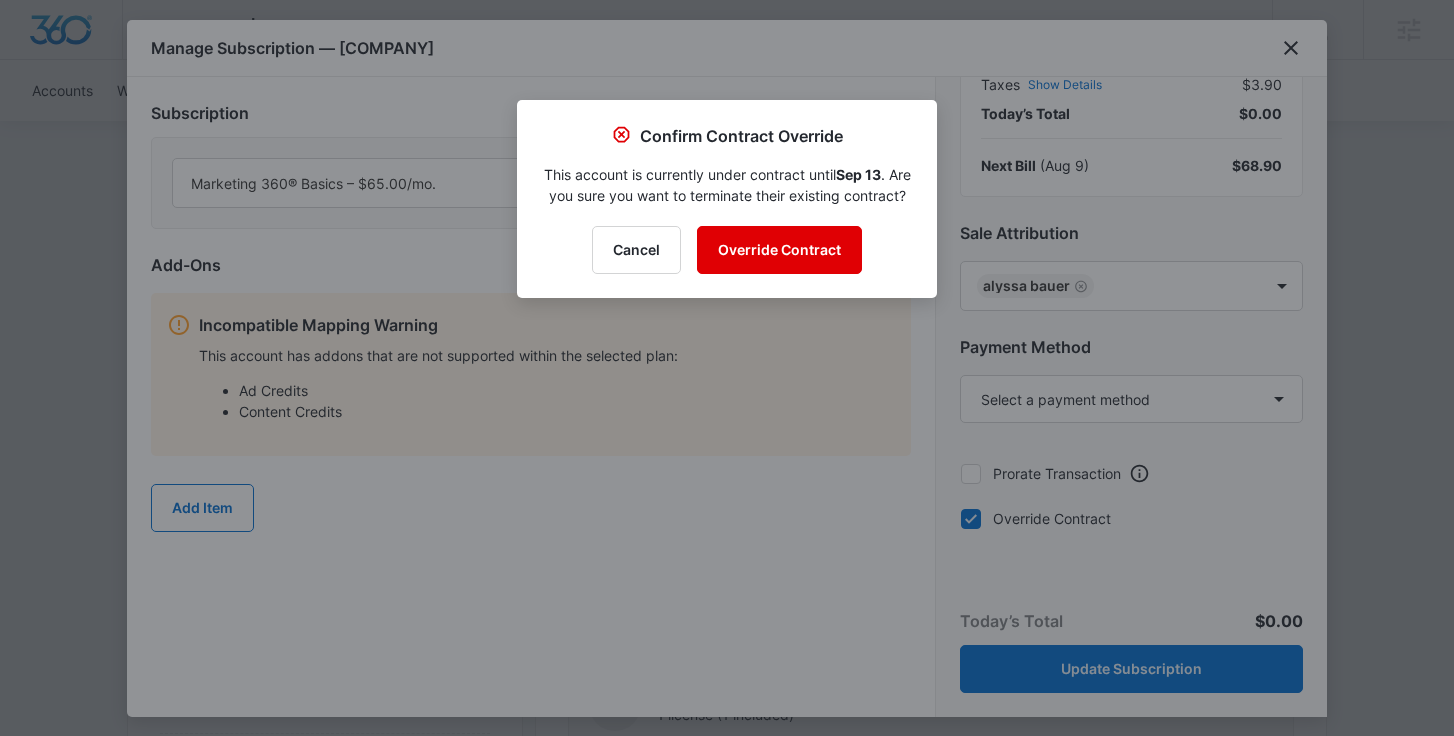 click on "Override Contract" at bounding box center (779, 250) 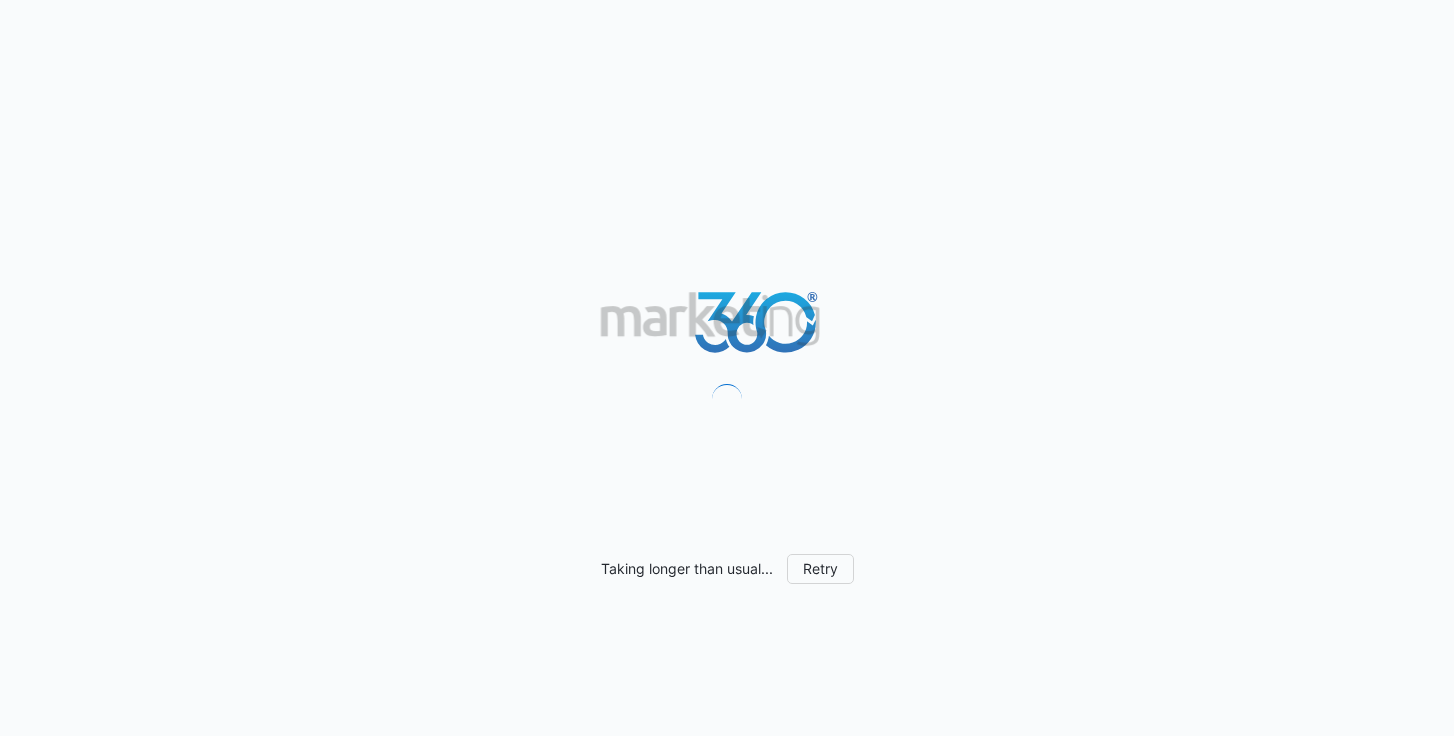scroll, scrollTop: 0, scrollLeft: 0, axis: both 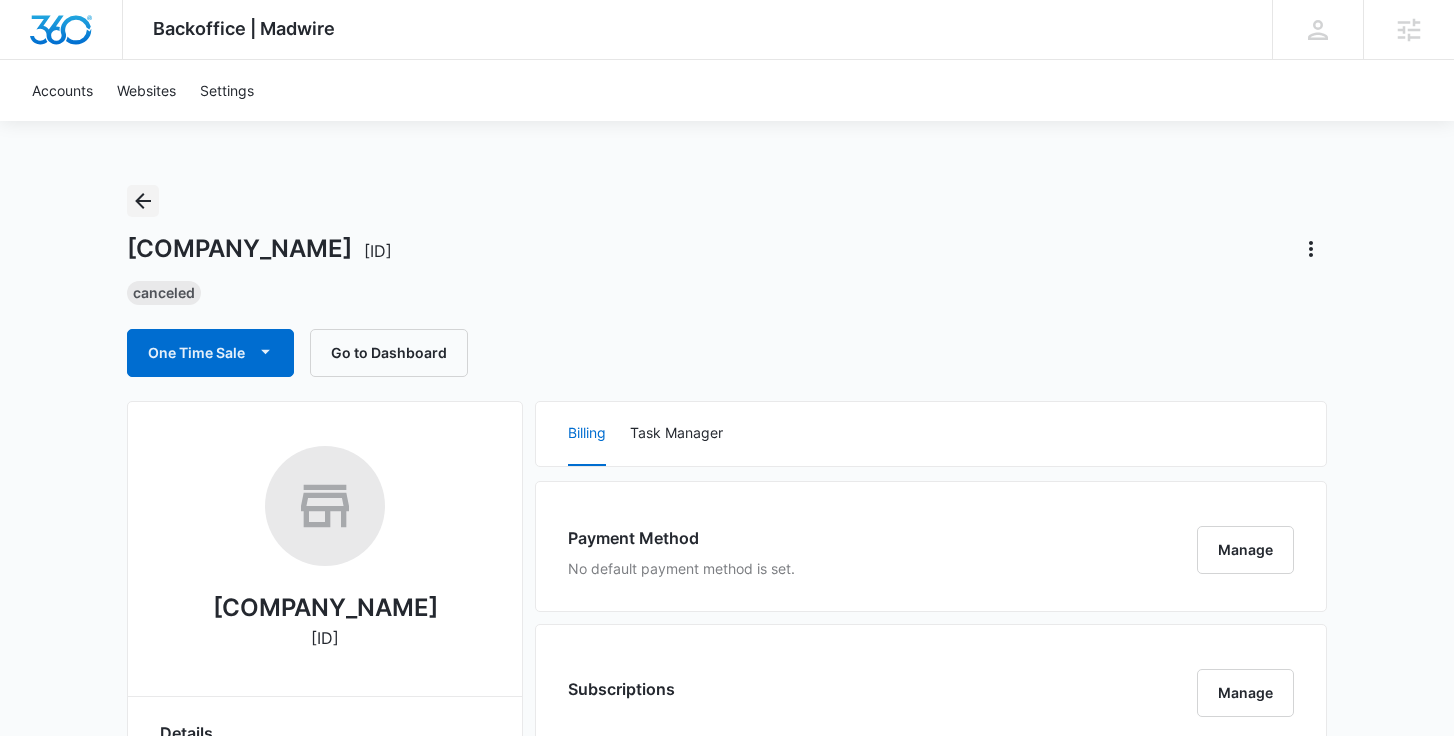 click 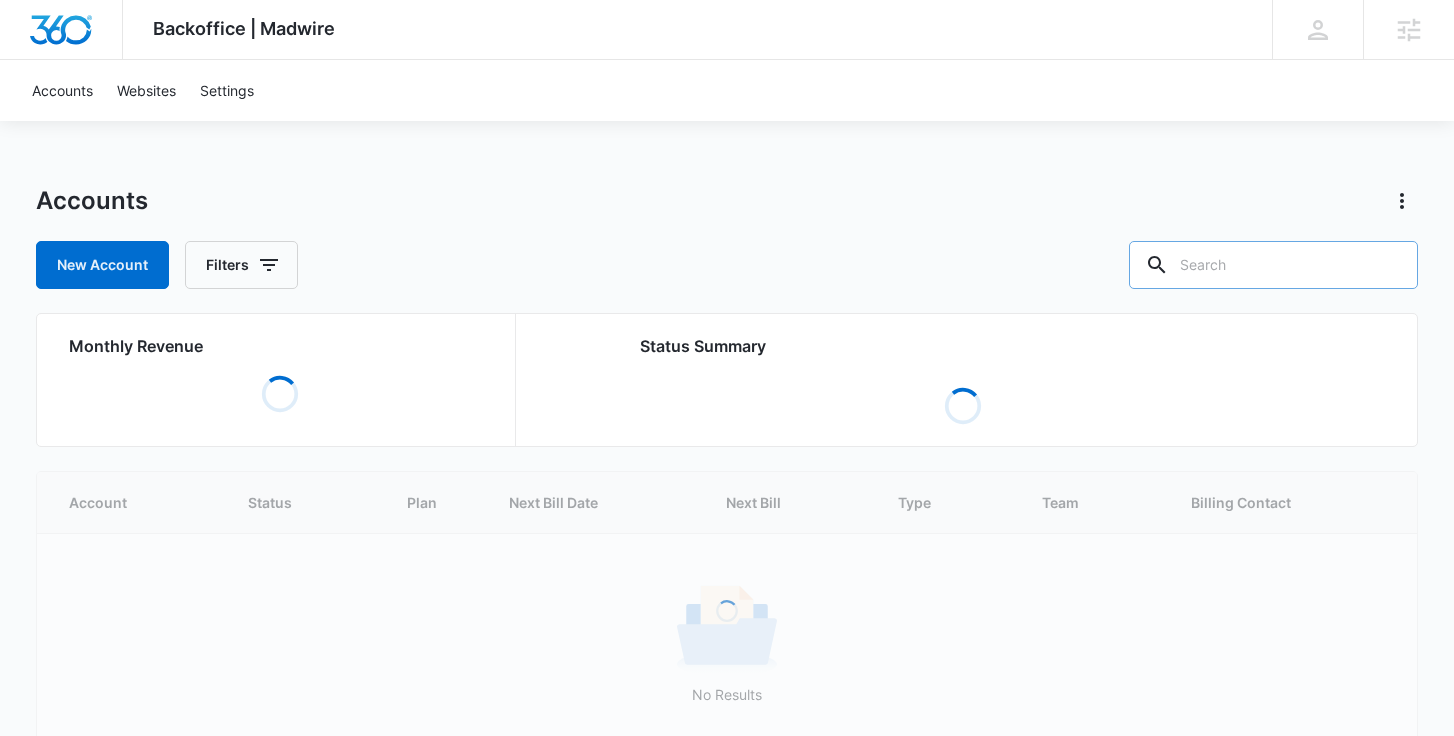click at bounding box center [1273, 265] 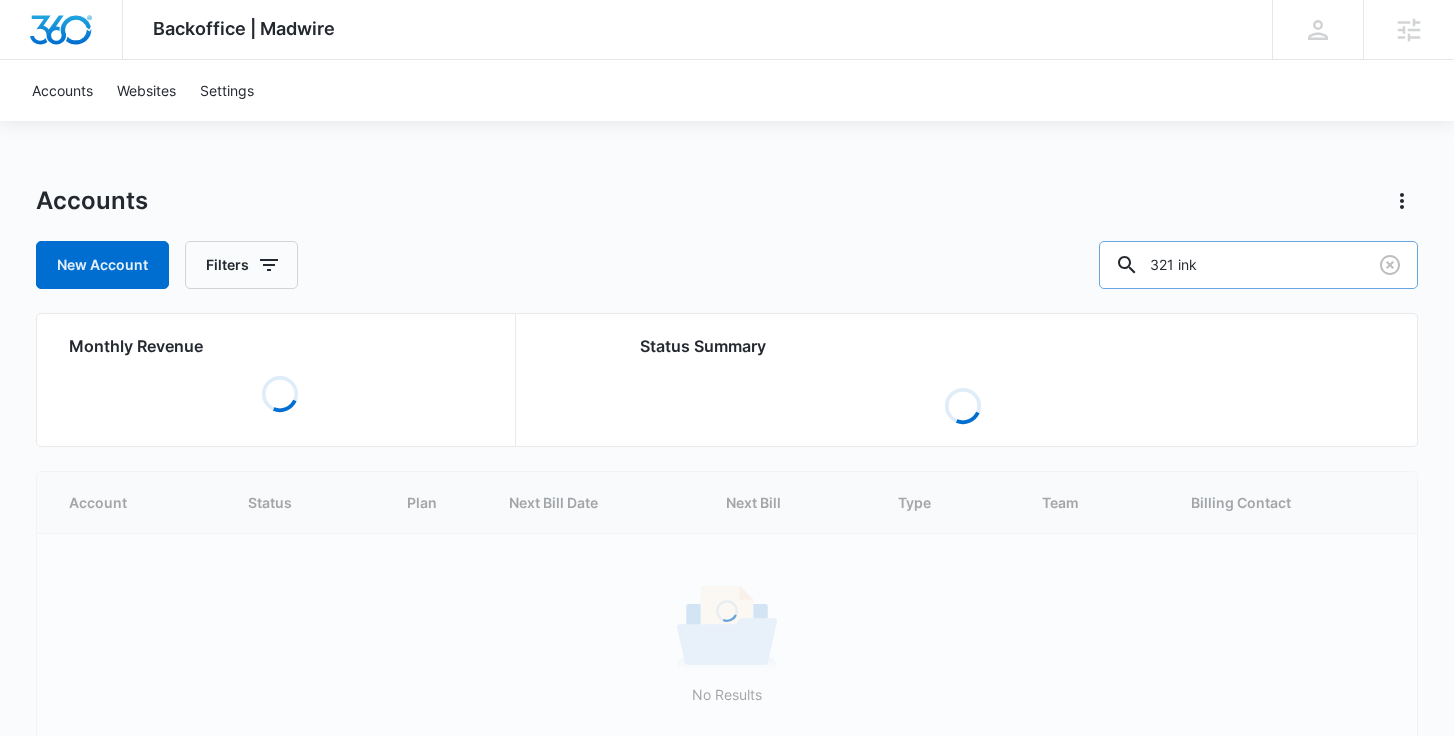 type on "321 ink" 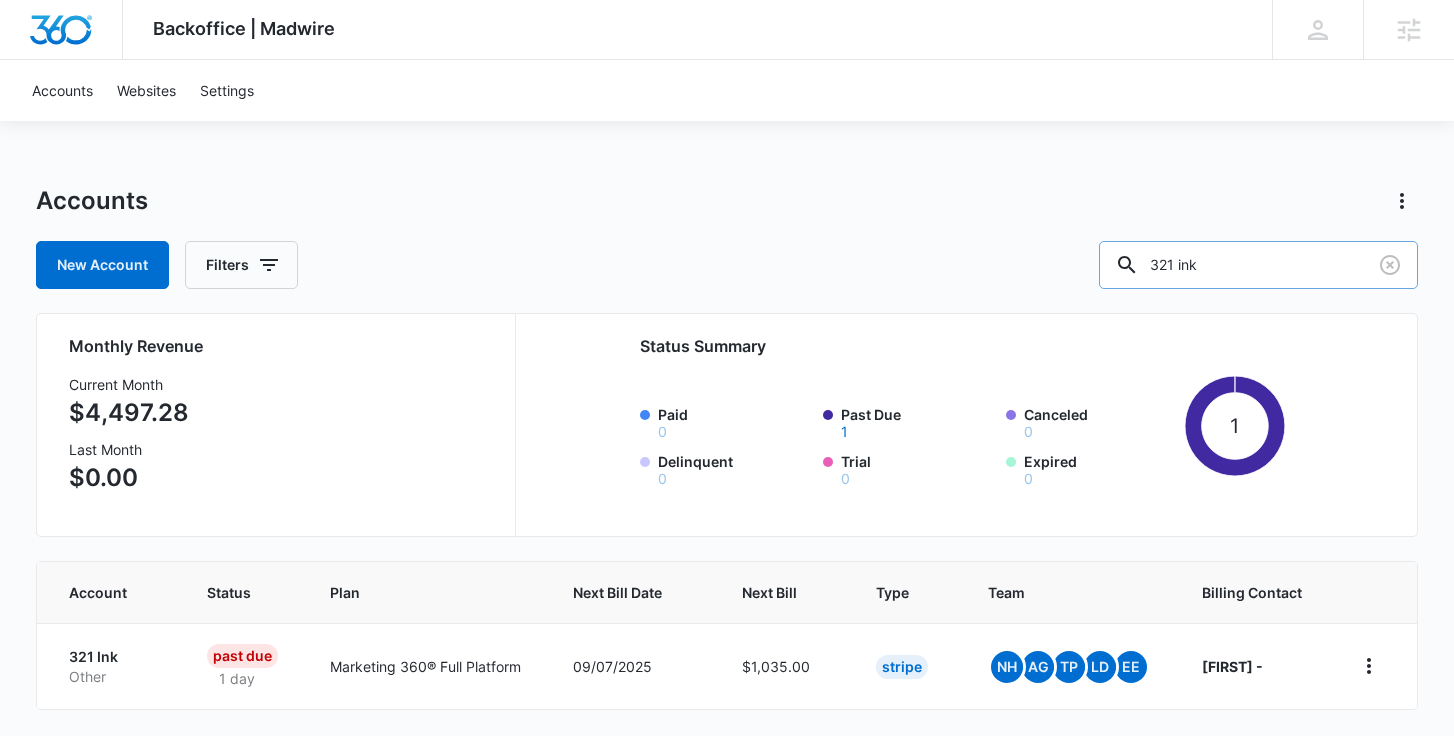 scroll, scrollTop: 47, scrollLeft: 0, axis: vertical 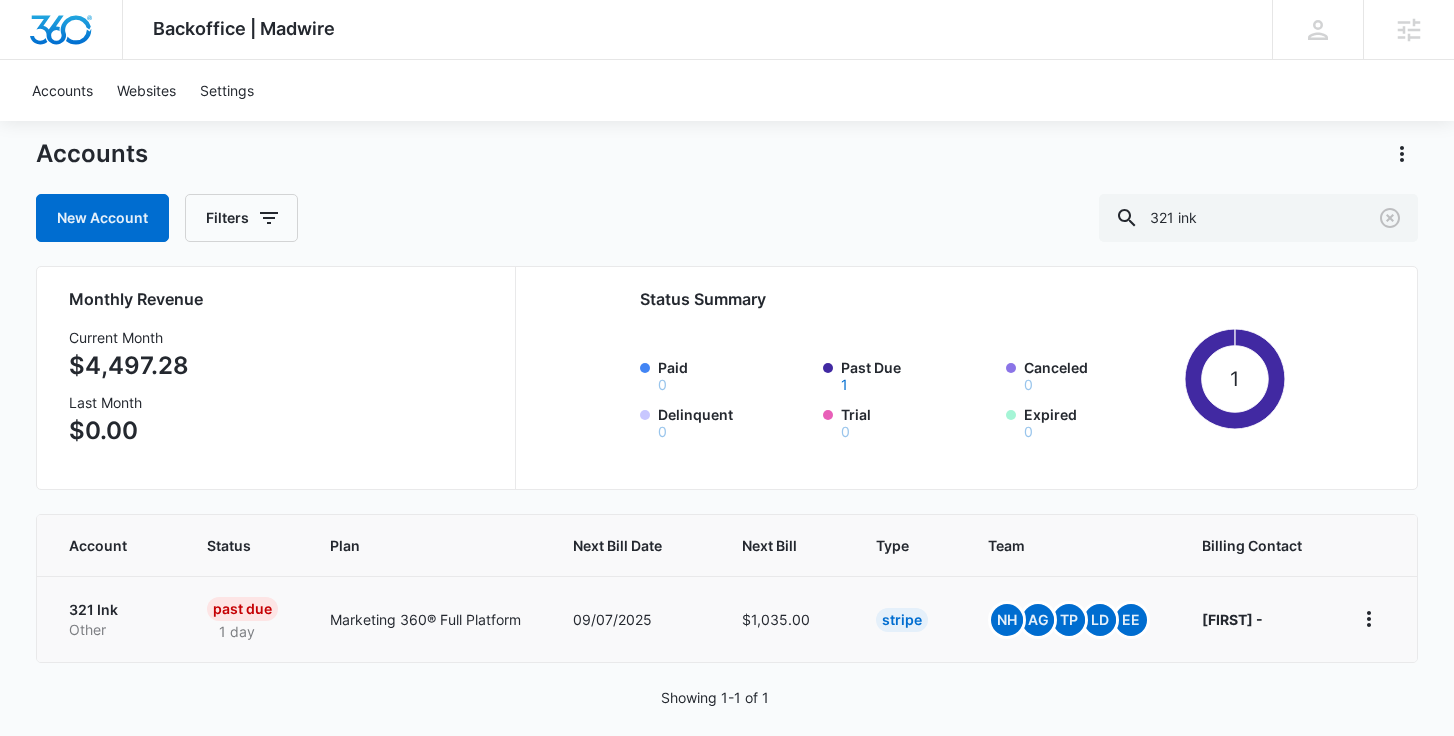 click on "321 Ink" at bounding box center (114, 610) 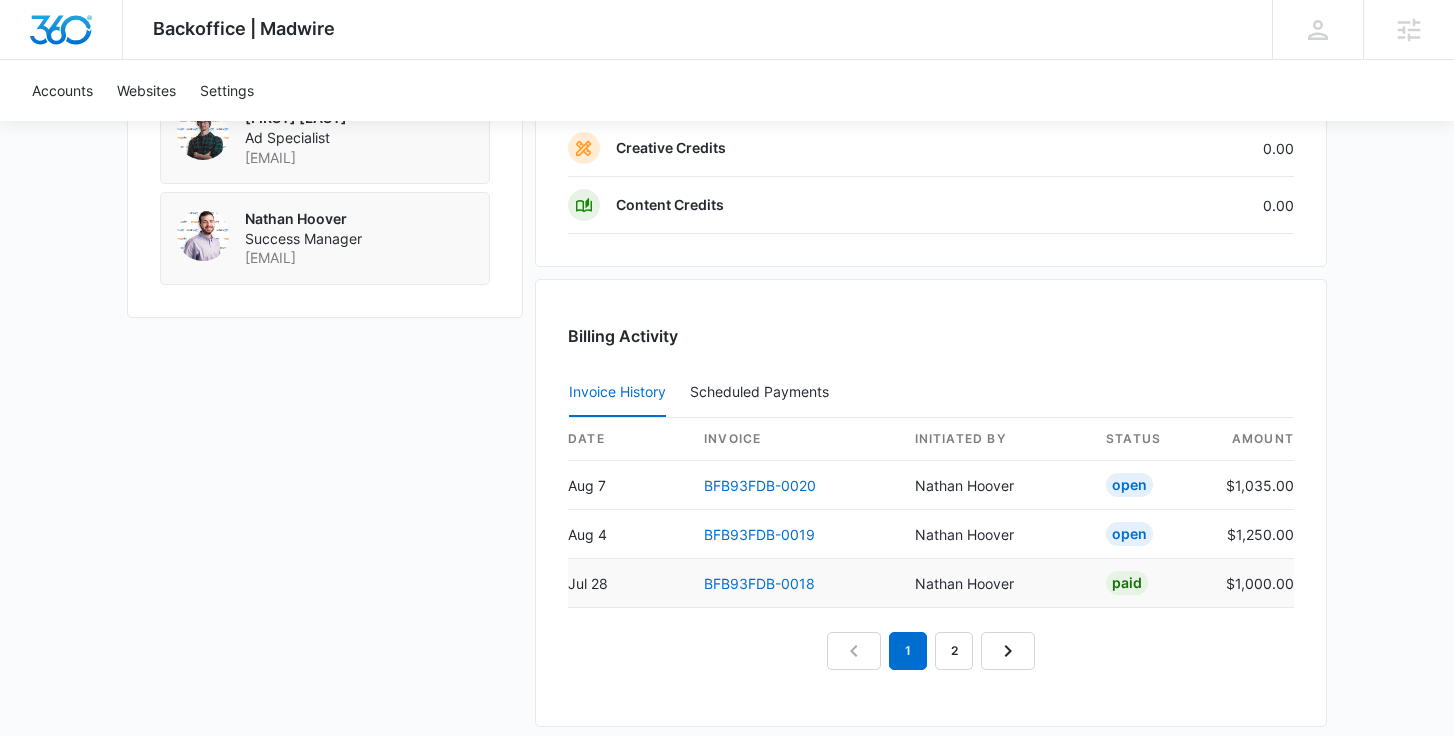 scroll, scrollTop: 1817, scrollLeft: 0, axis: vertical 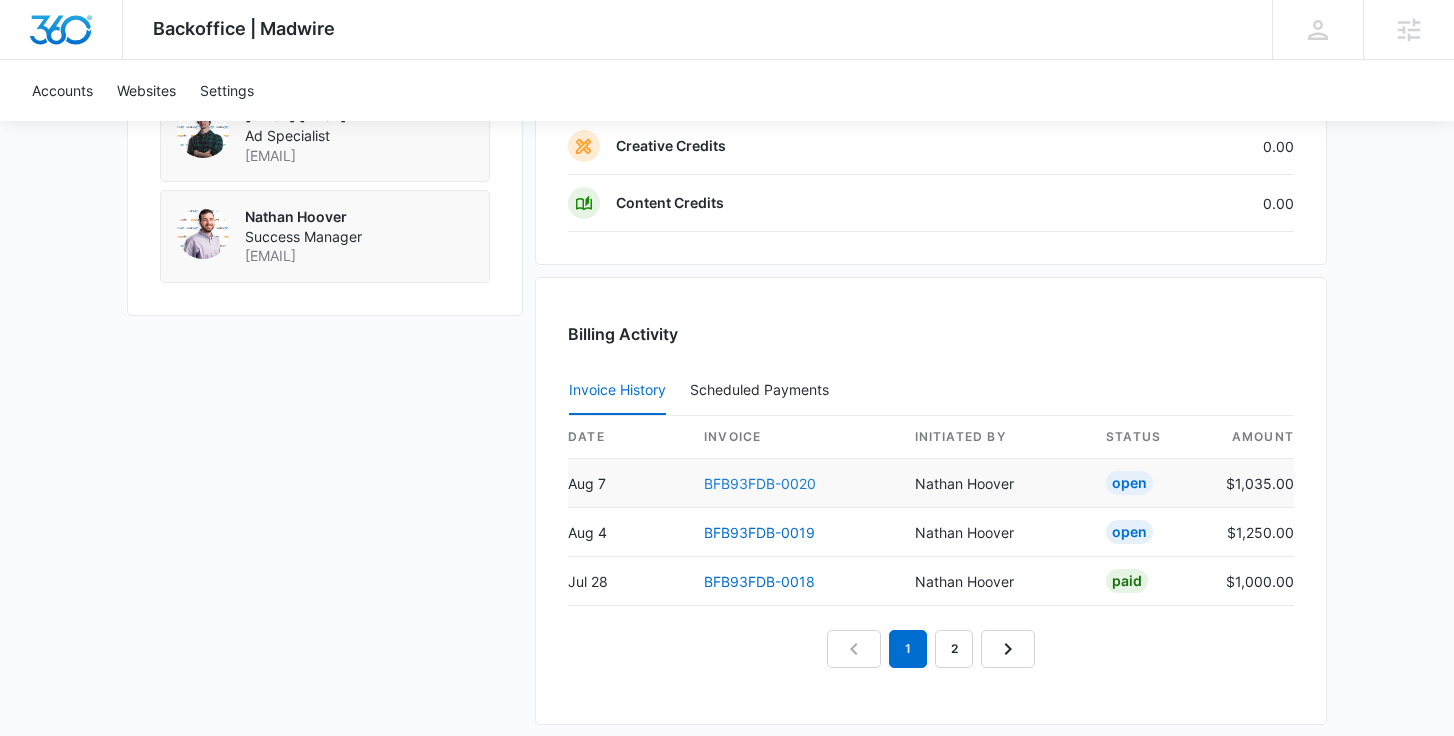 click on "BFB93FDB-0020" at bounding box center [760, 483] 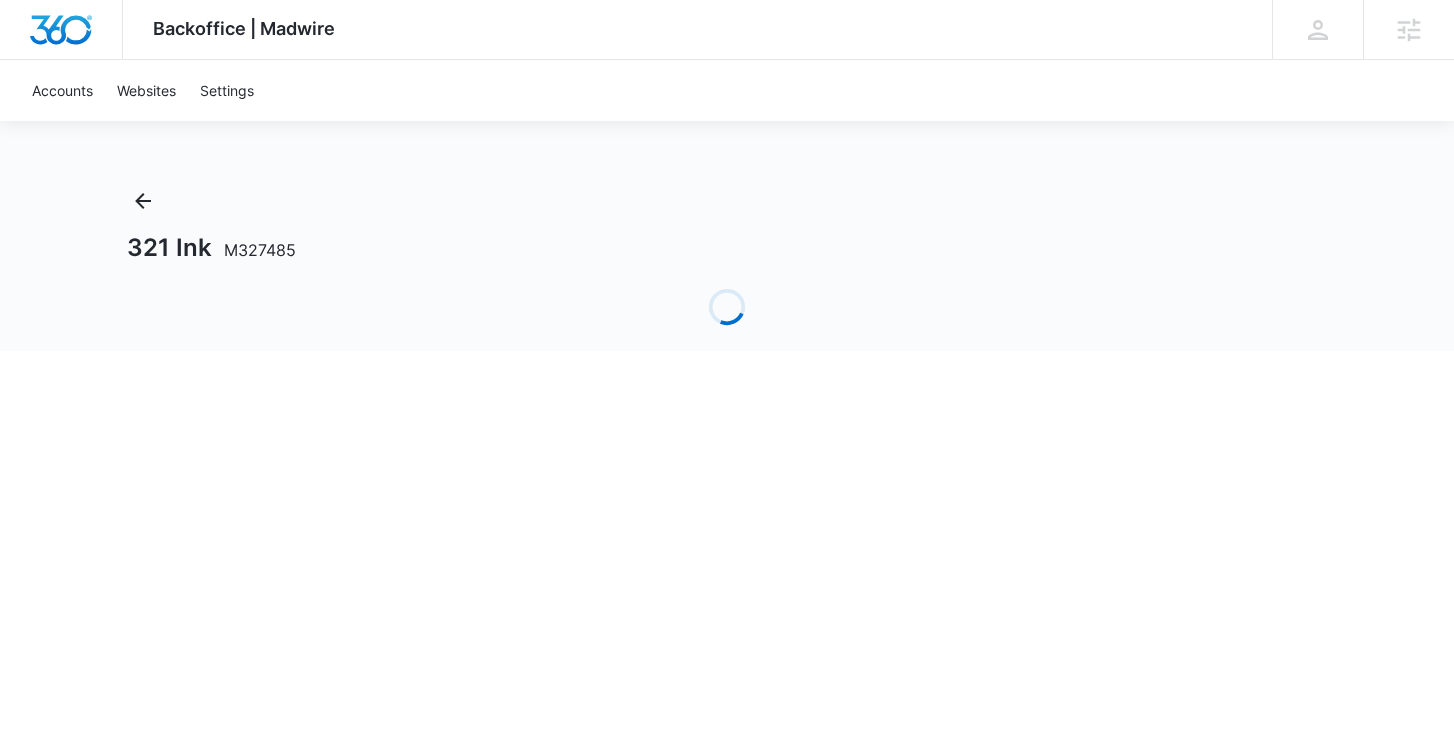 scroll, scrollTop: 0, scrollLeft: 0, axis: both 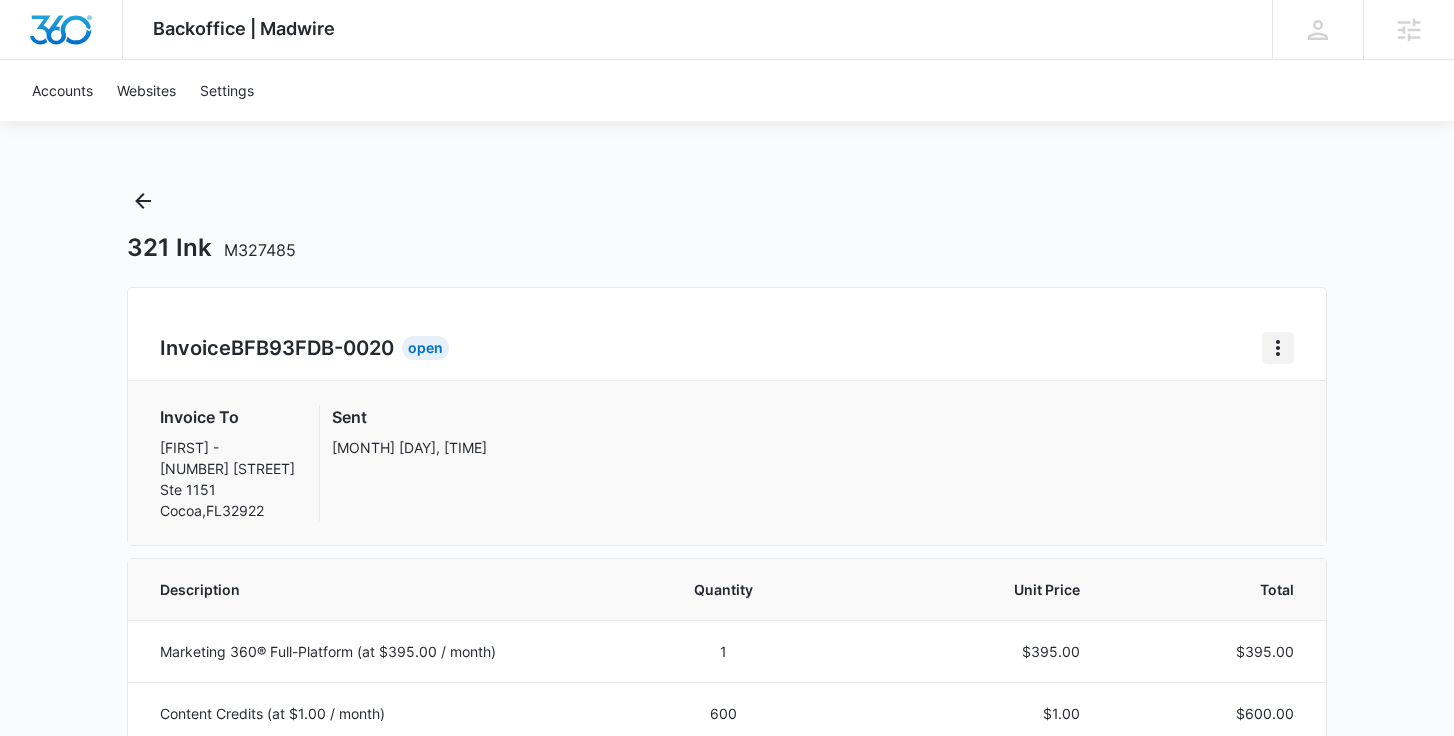 click at bounding box center (1278, 348) 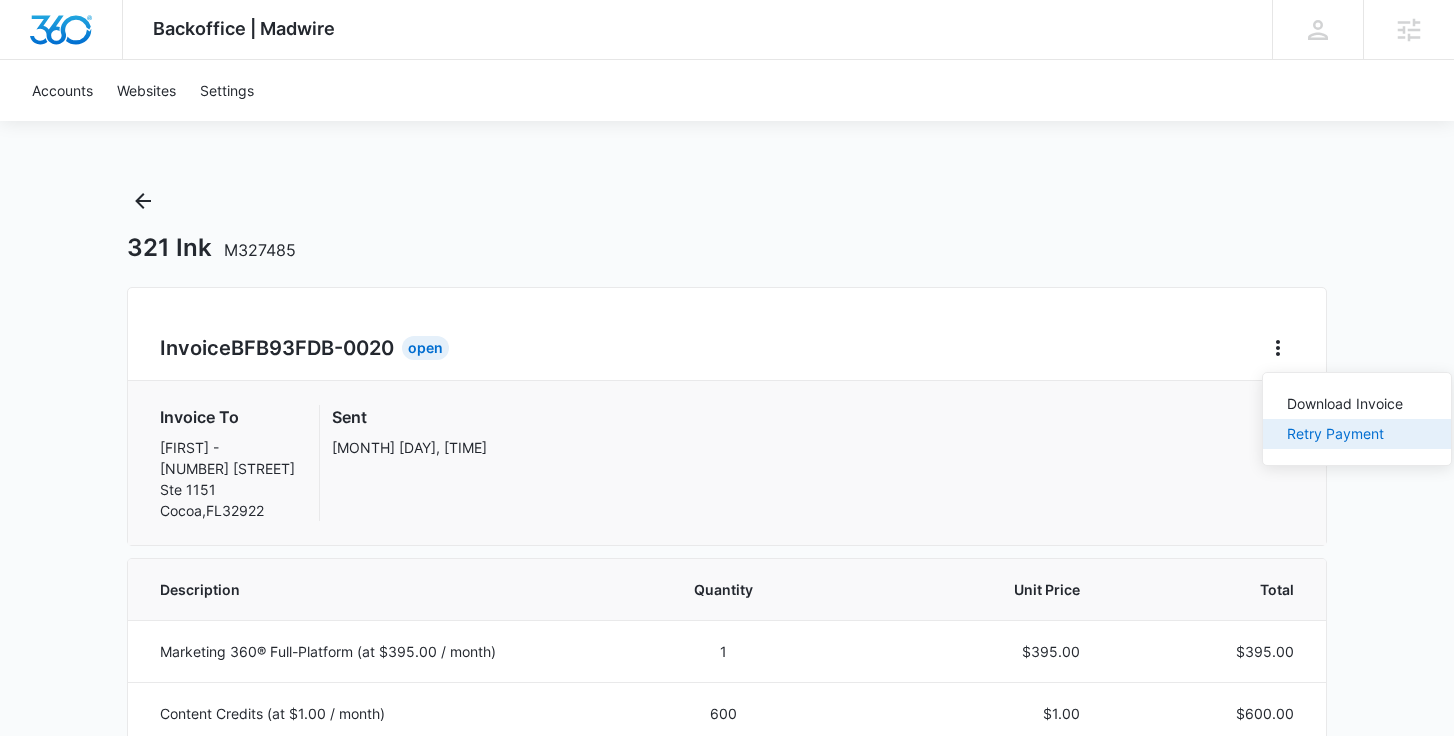 click on "Retry Payment" at bounding box center (1345, 434) 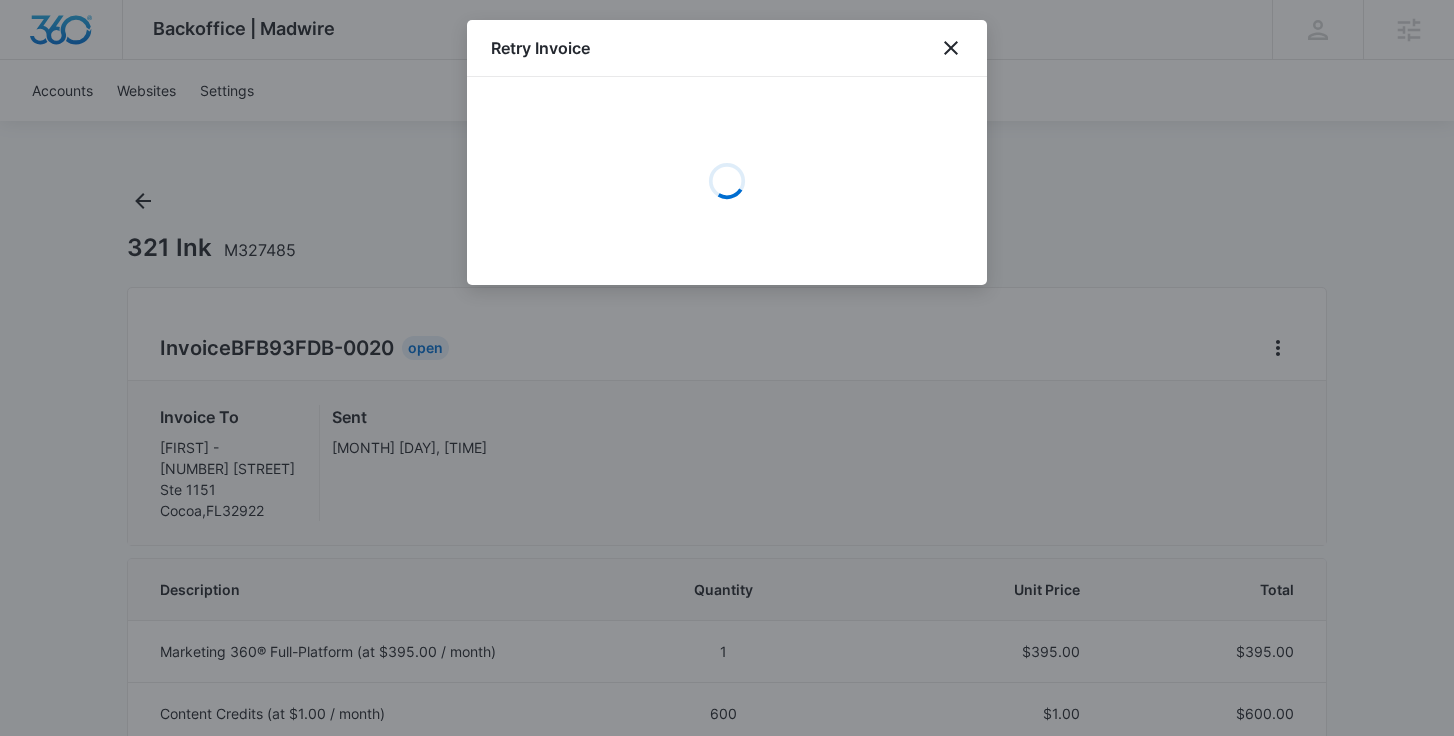select on "pm_1RBJpCA4n8RTgNjUjvUb4cm0" 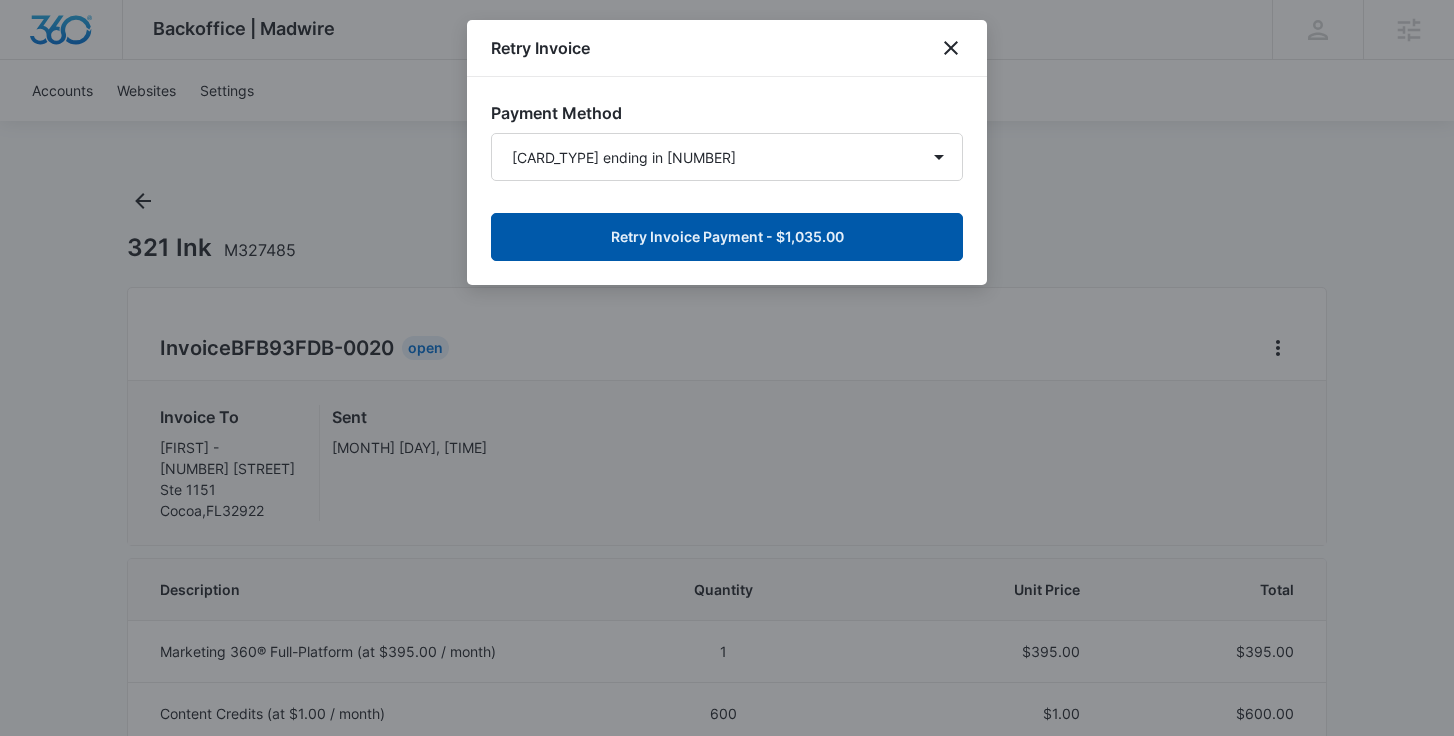 click on "Retry Invoice Payment - $1,035.00" at bounding box center (727, 237) 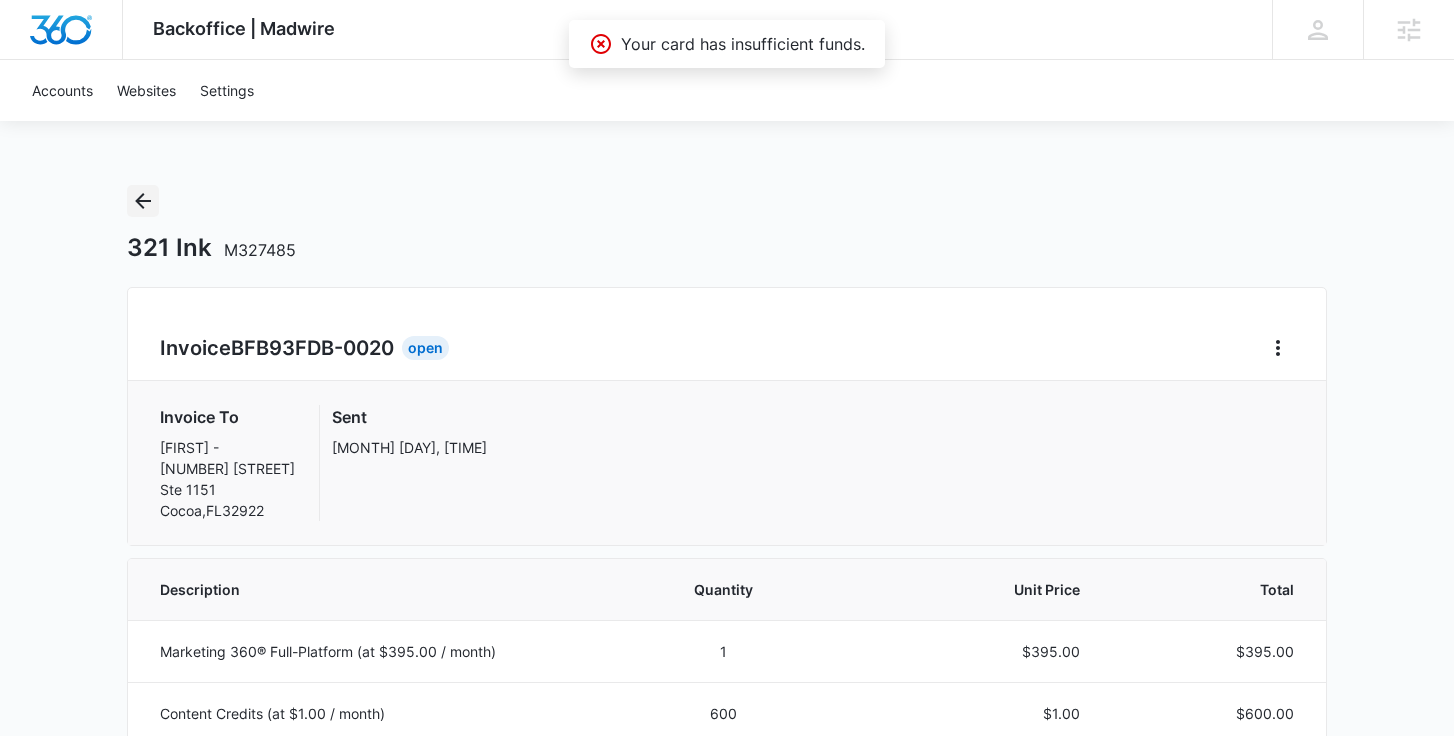click 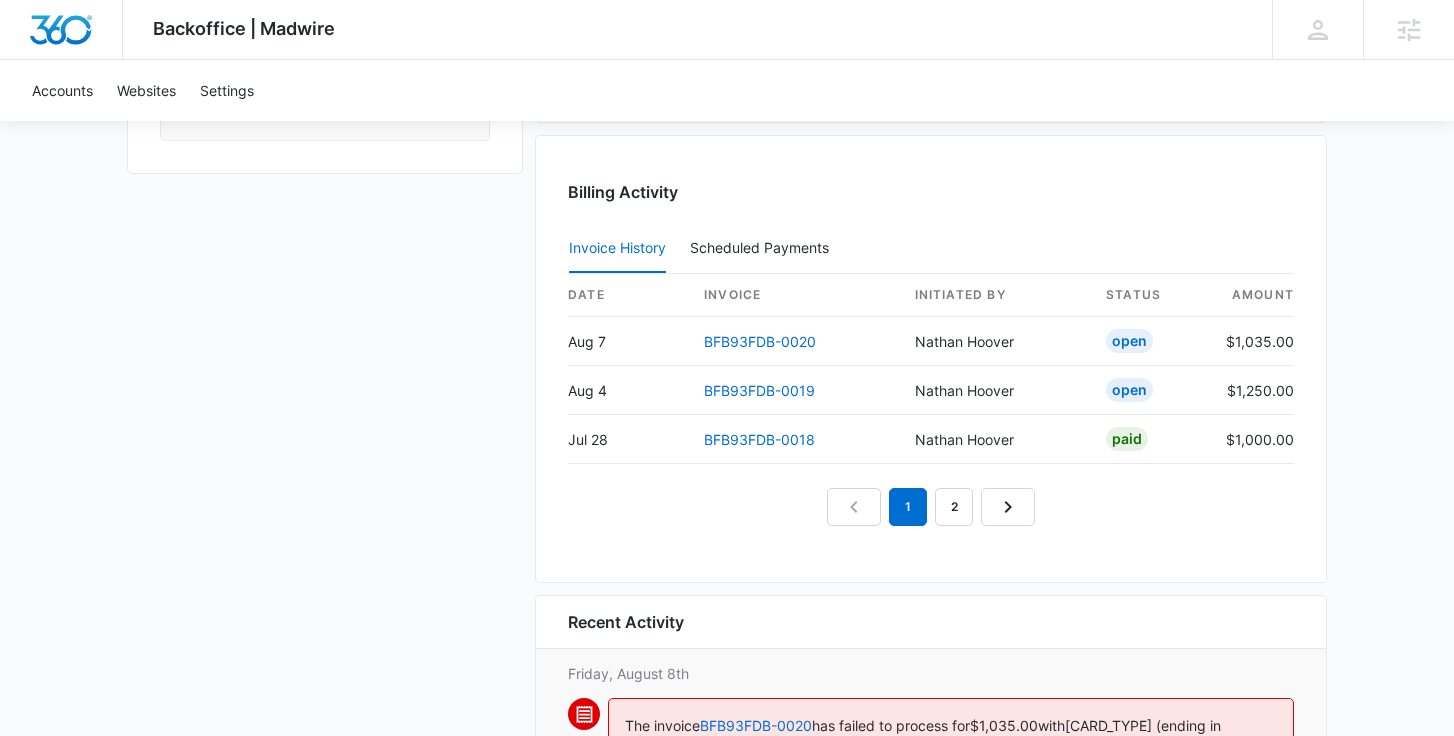 scroll, scrollTop: 2055, scrollLeft: 0, axis: vertical 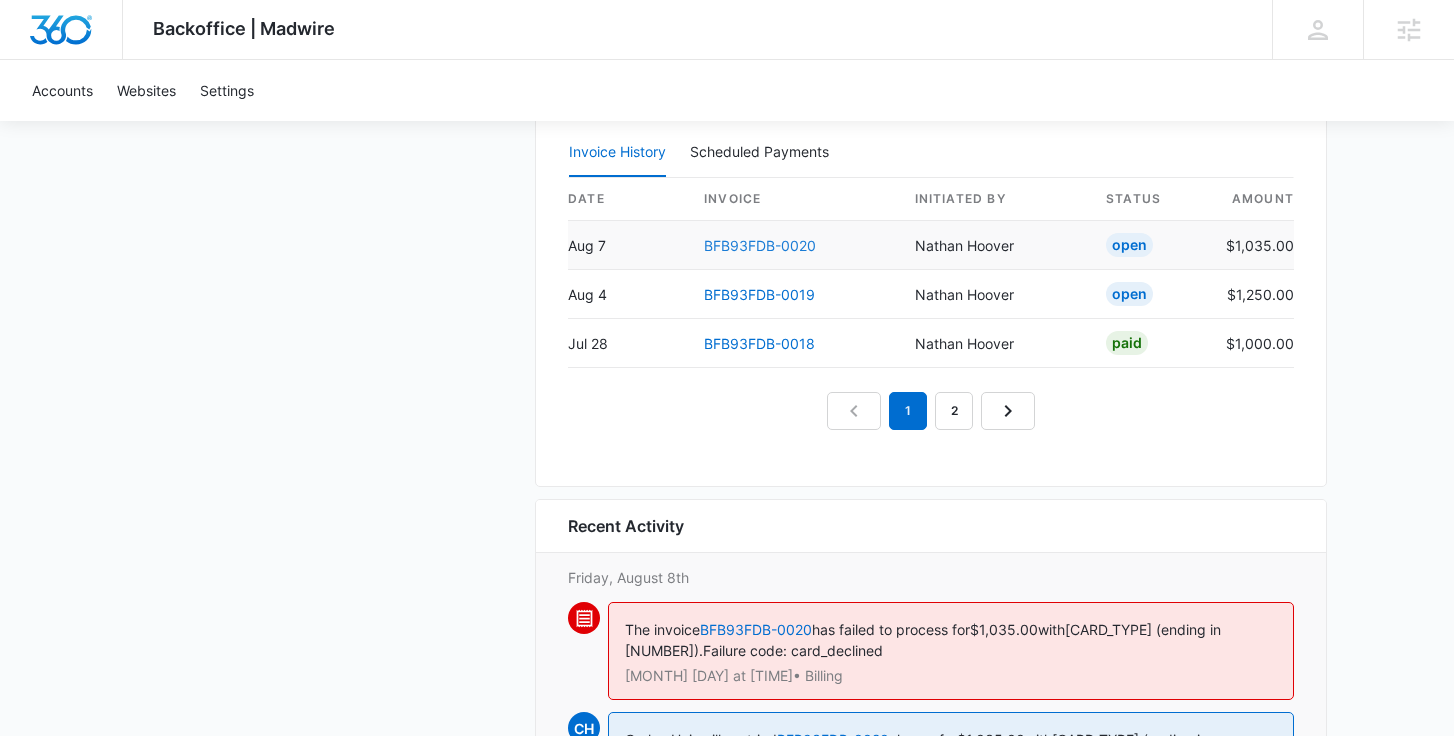 click on "BFB93FDB-0020" at bounding box center (760, 245) 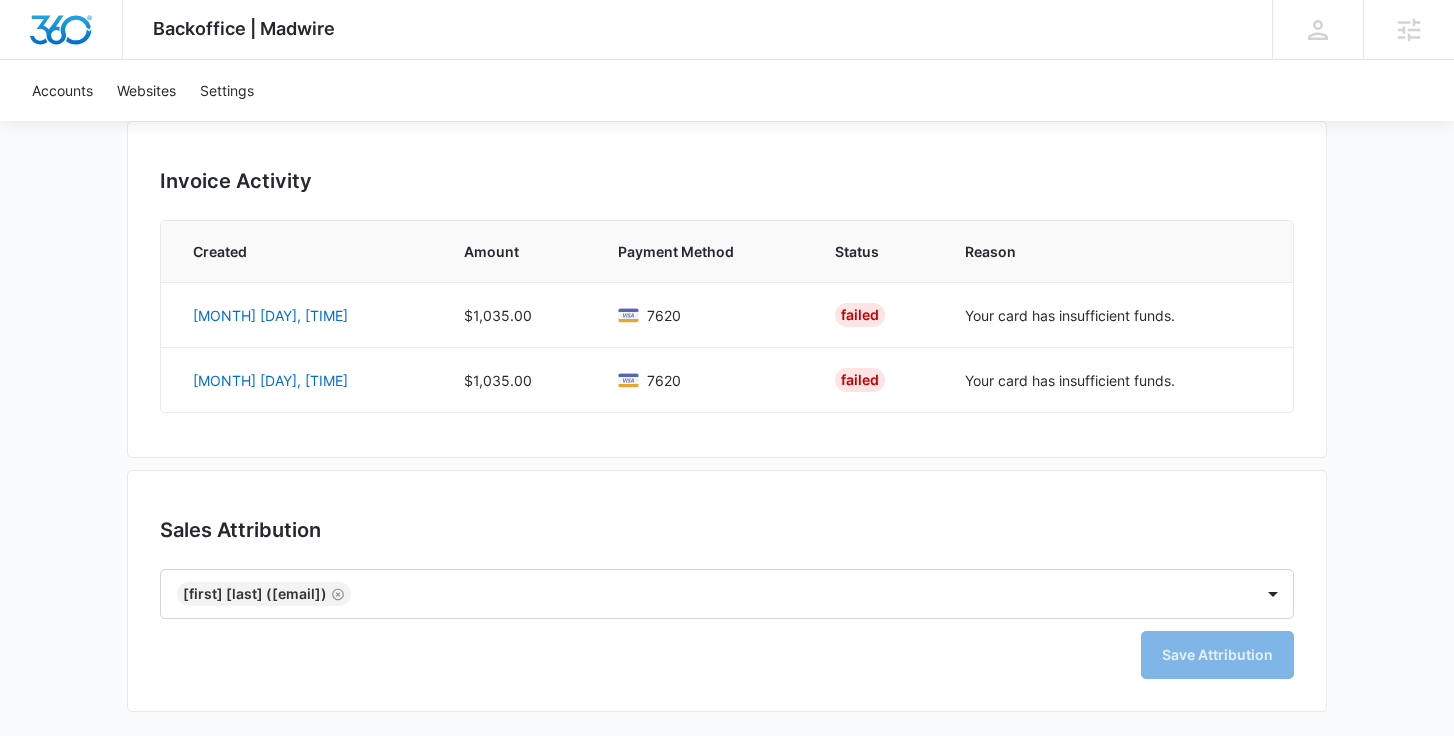 scroll, scrollTop: 0, scrollLeft: 0, axis: both 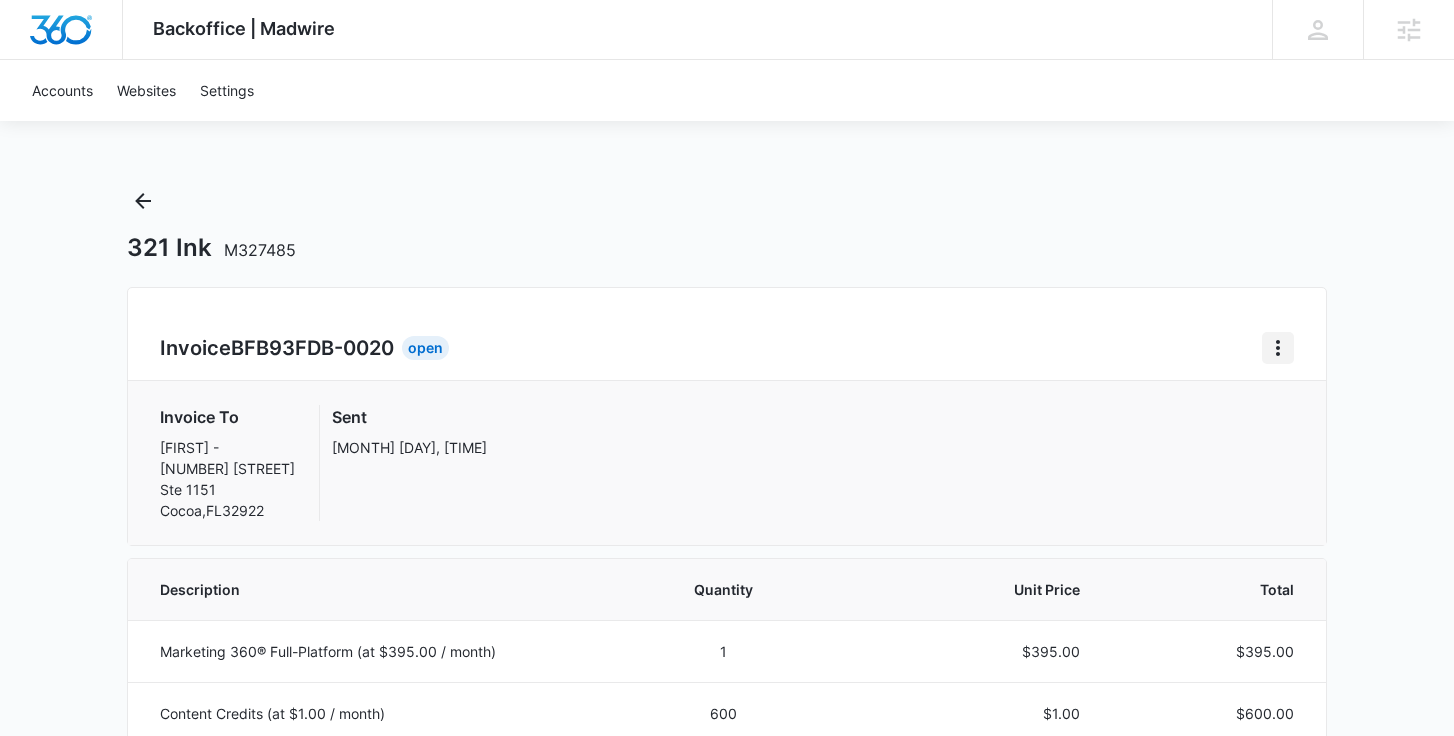 click at bounding box center (1278, 348) 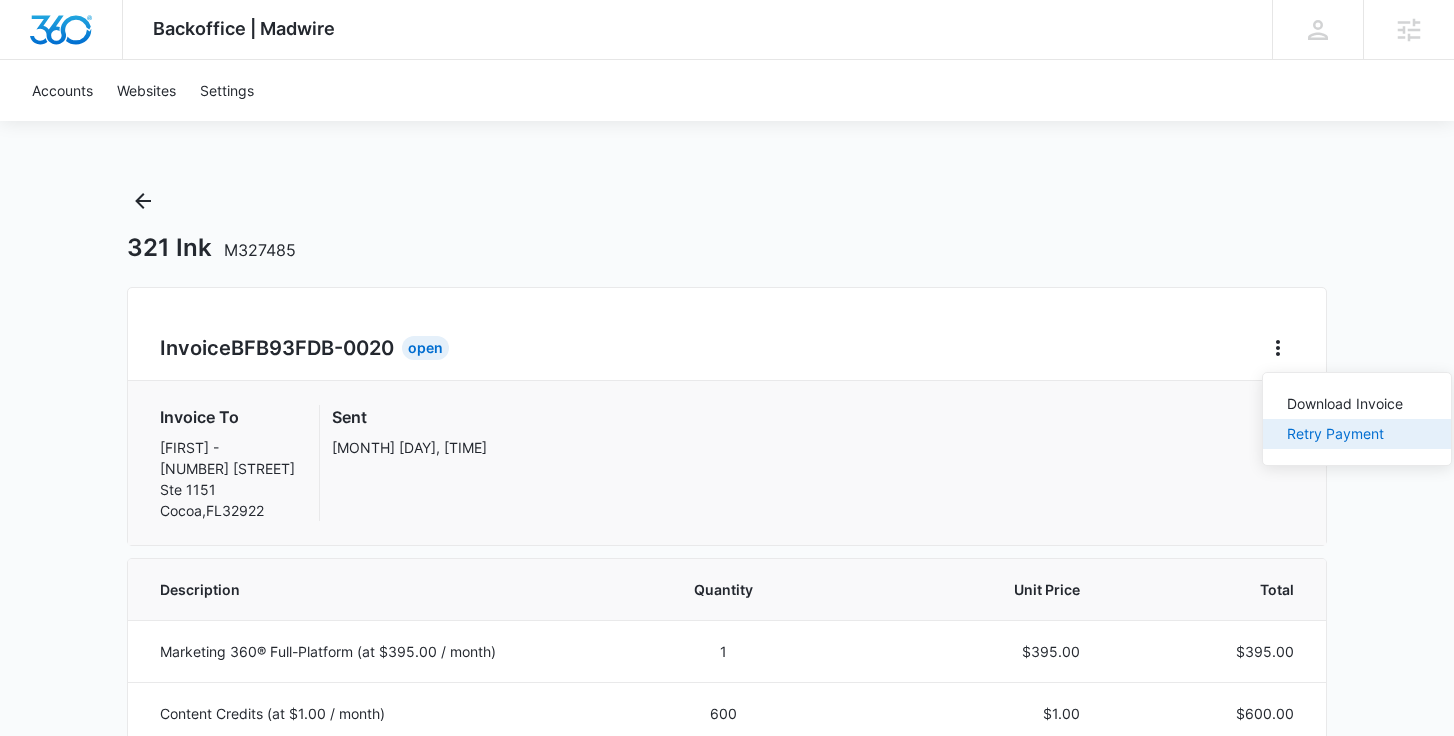 click on "Retry Payment" at bounding box center [1357, 434] 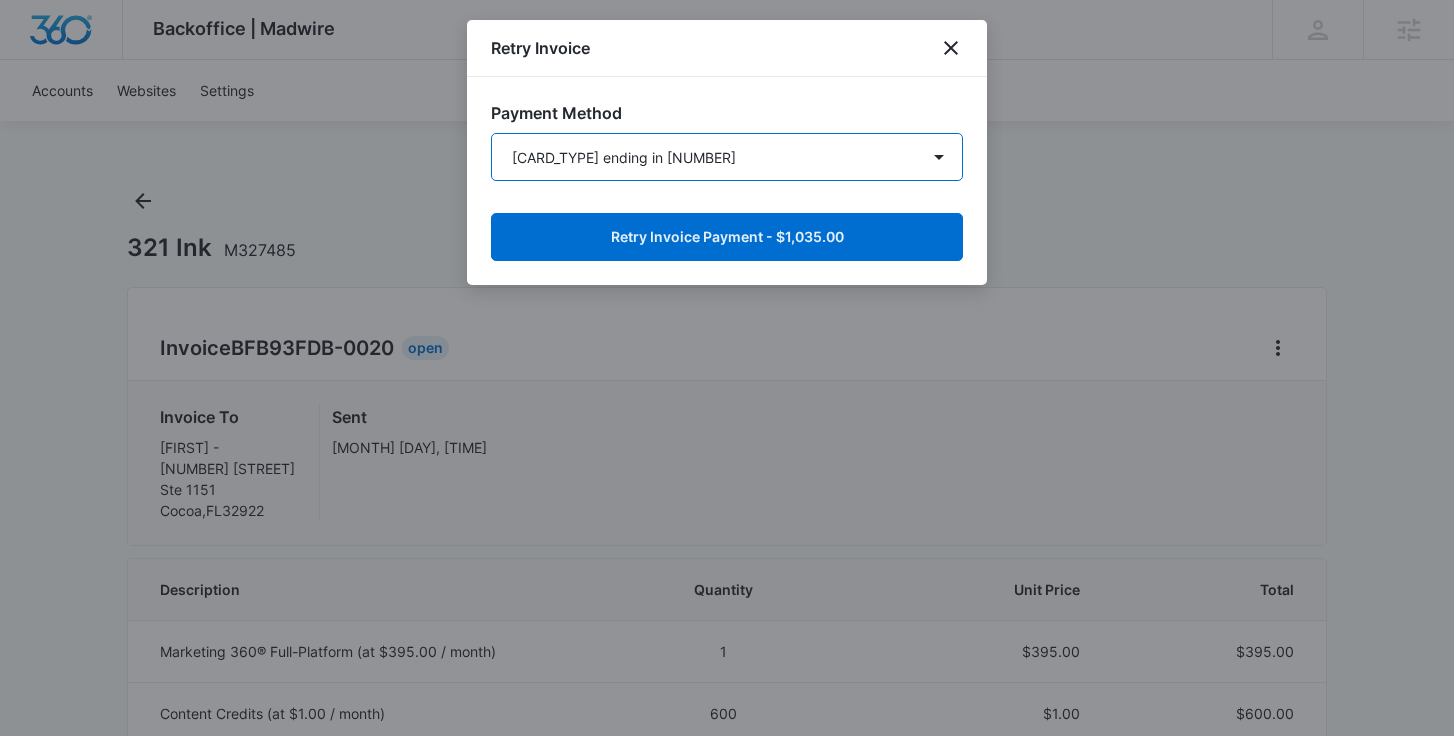 click on "[CARD_TYPE] ending in [NUMBER] [CARD_TYPE] ending in [NUMBER] New Payment Method" at bounding box center (727, 157) 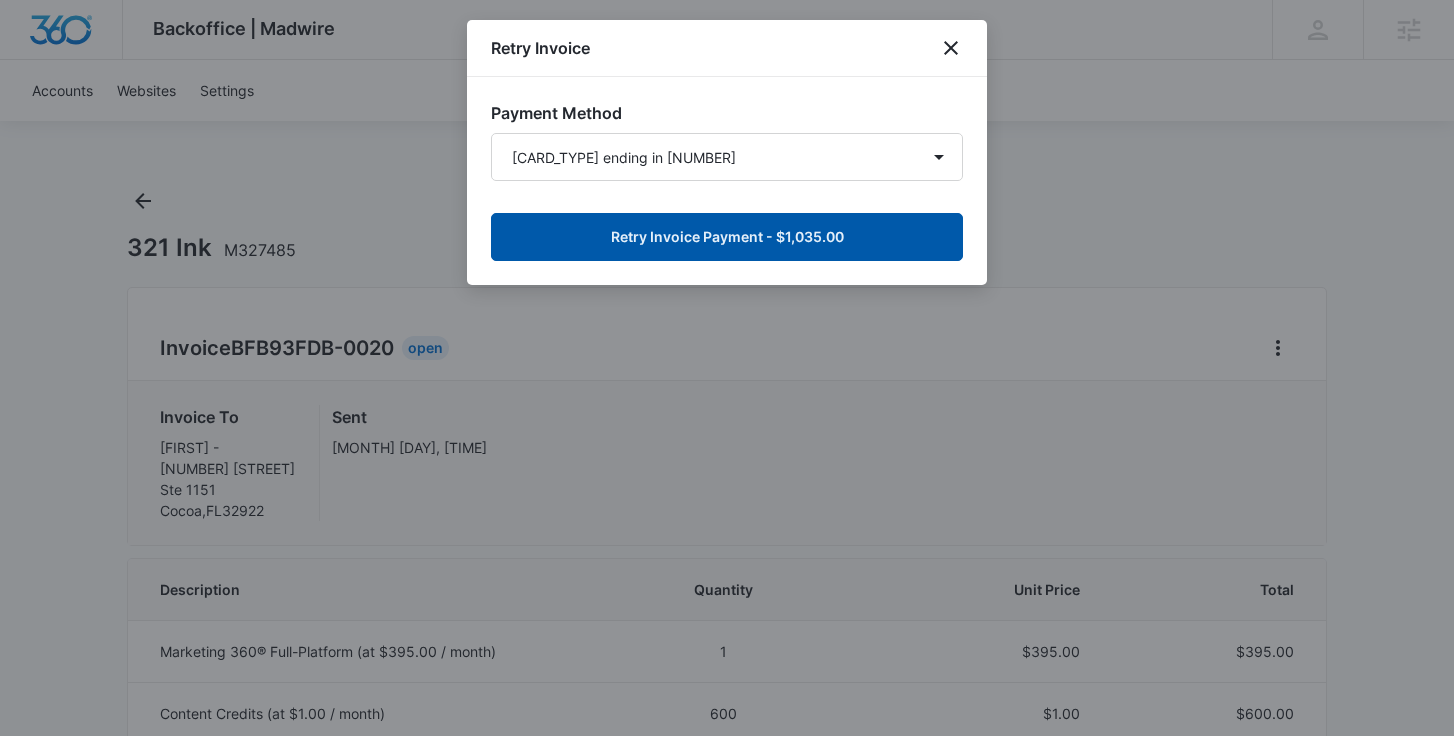 click on "Retry Invoice Payment - $1,035.00" at bounding box center (727, 237) 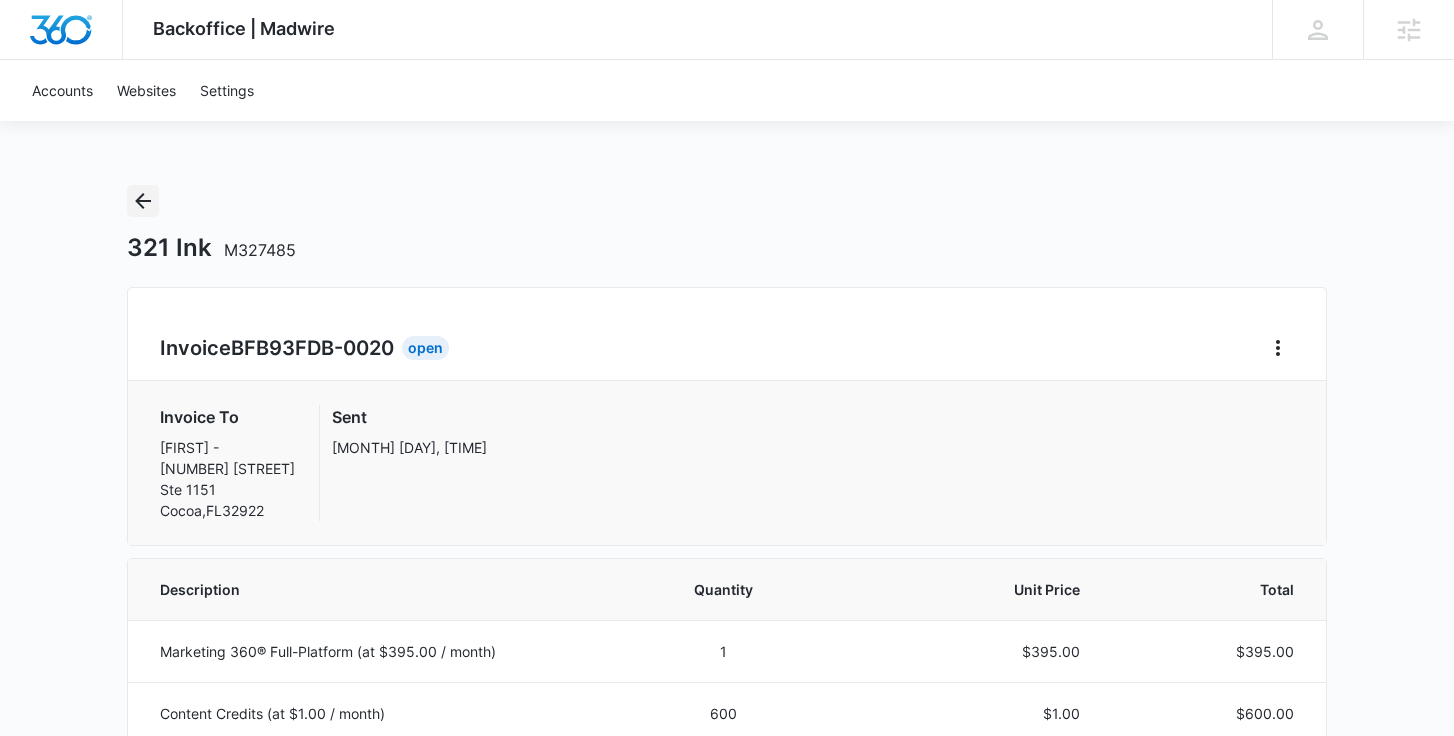 click 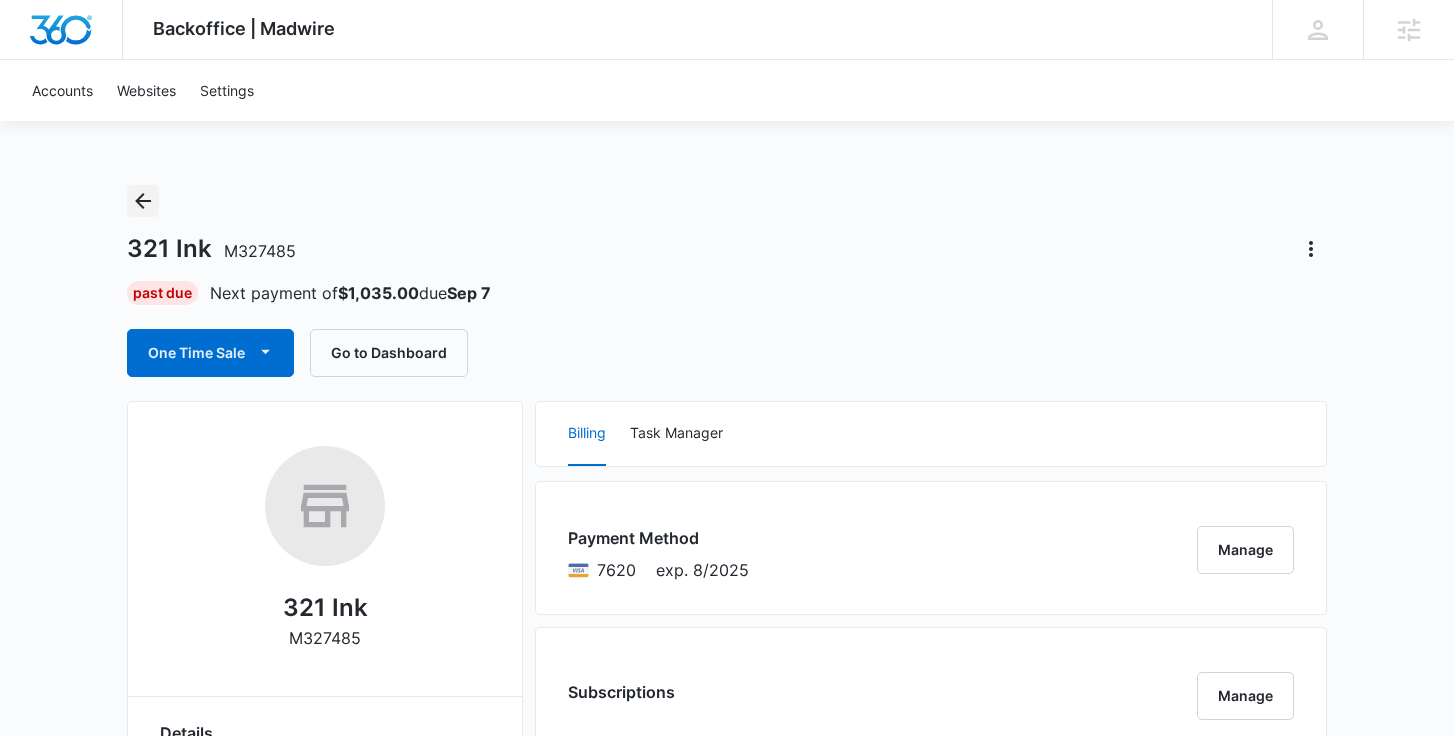 click 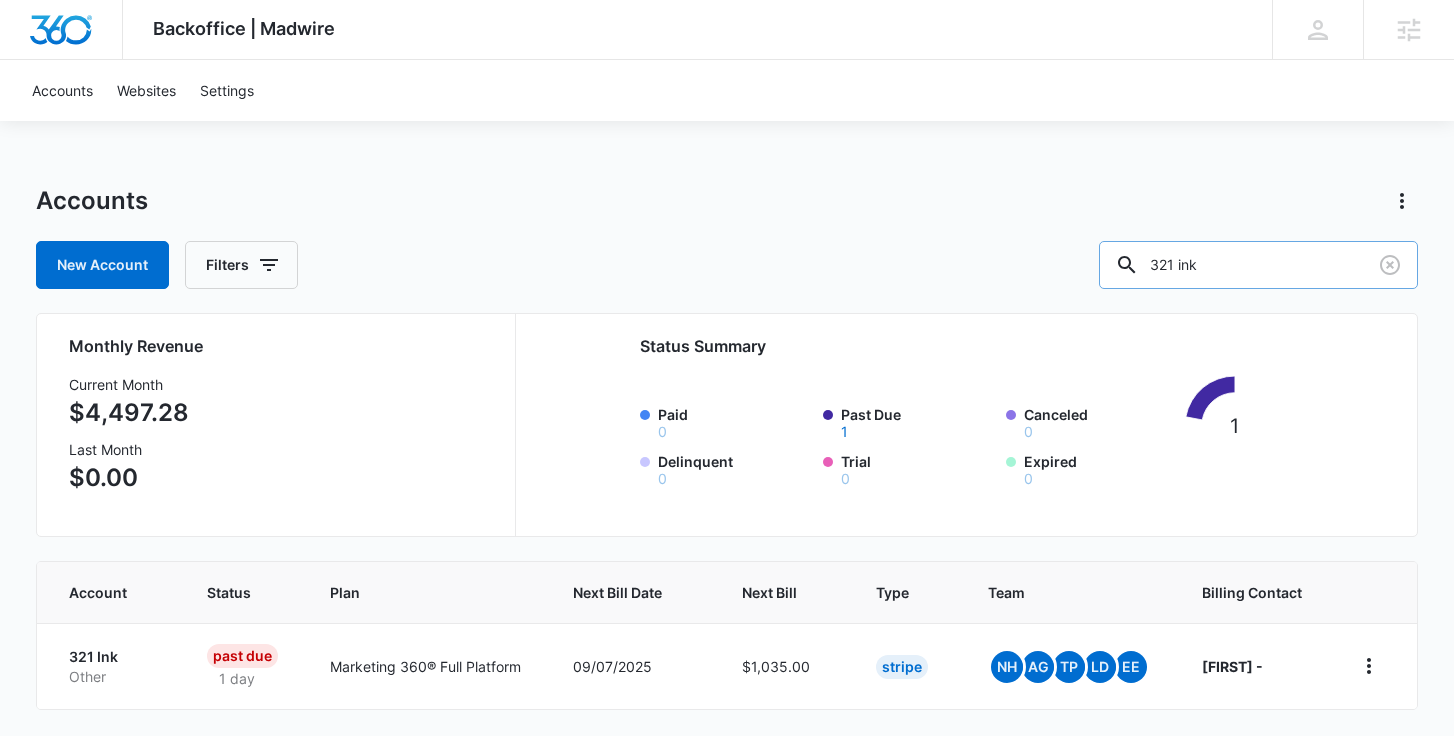 click on "321 ink" at bounding box center [1258, 265] 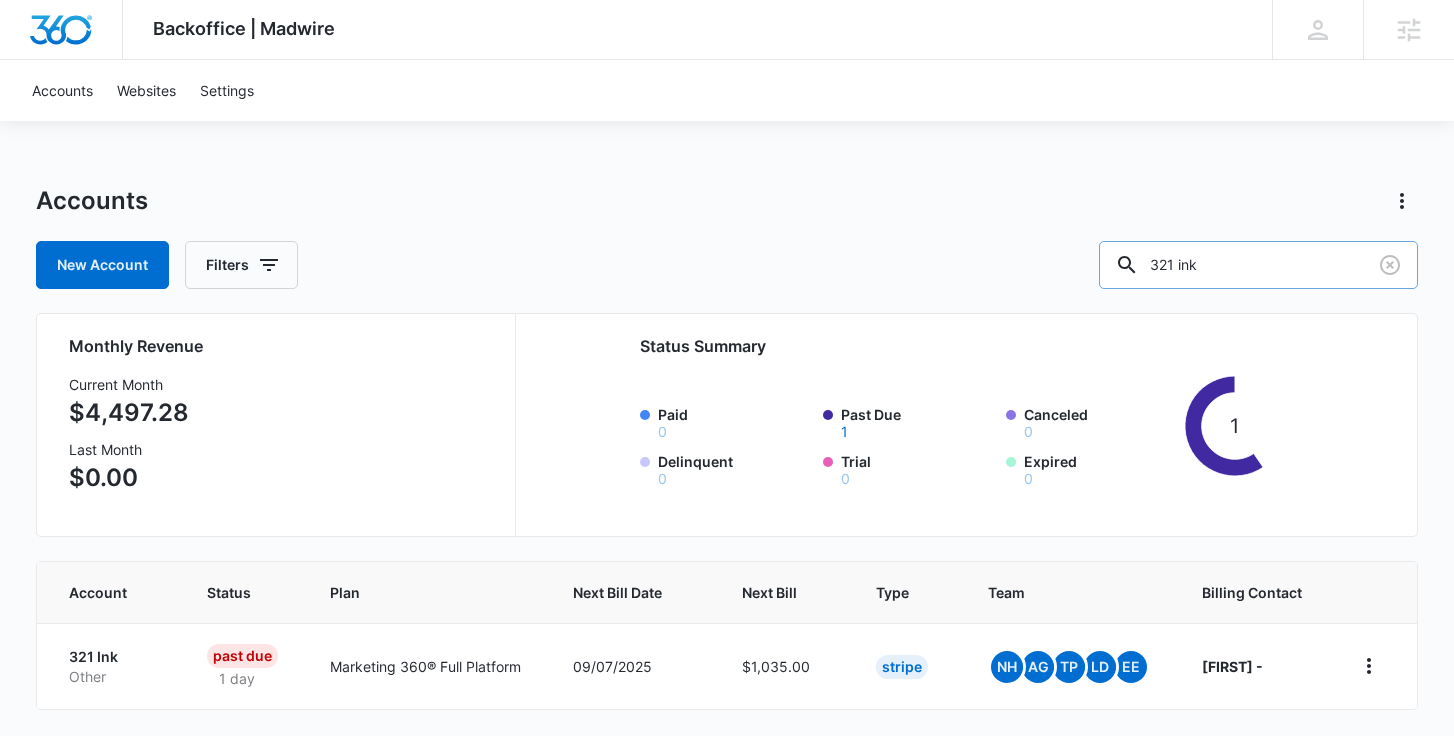 click on "321 ink" at bounding box center [1258, 265] 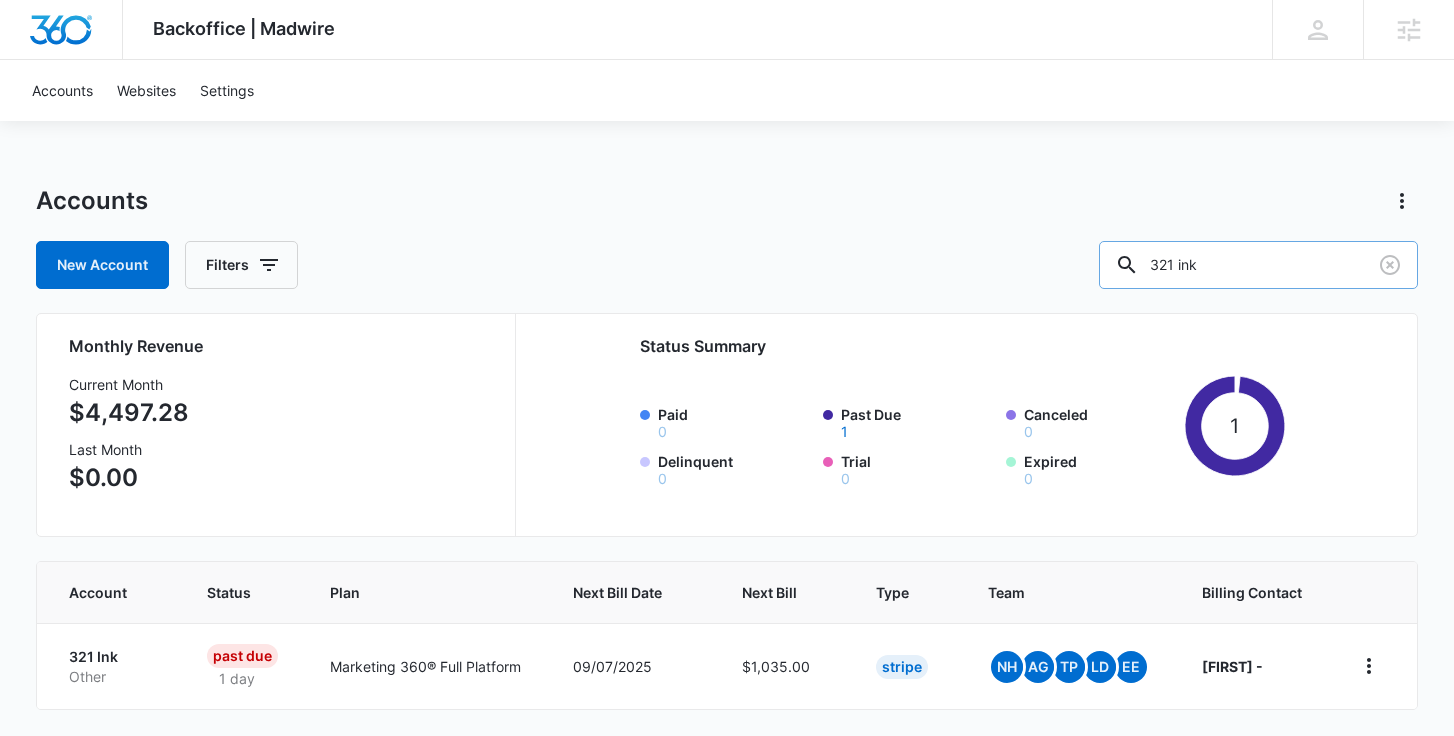 click on "321 ink" at bounding box center [1258, 265] 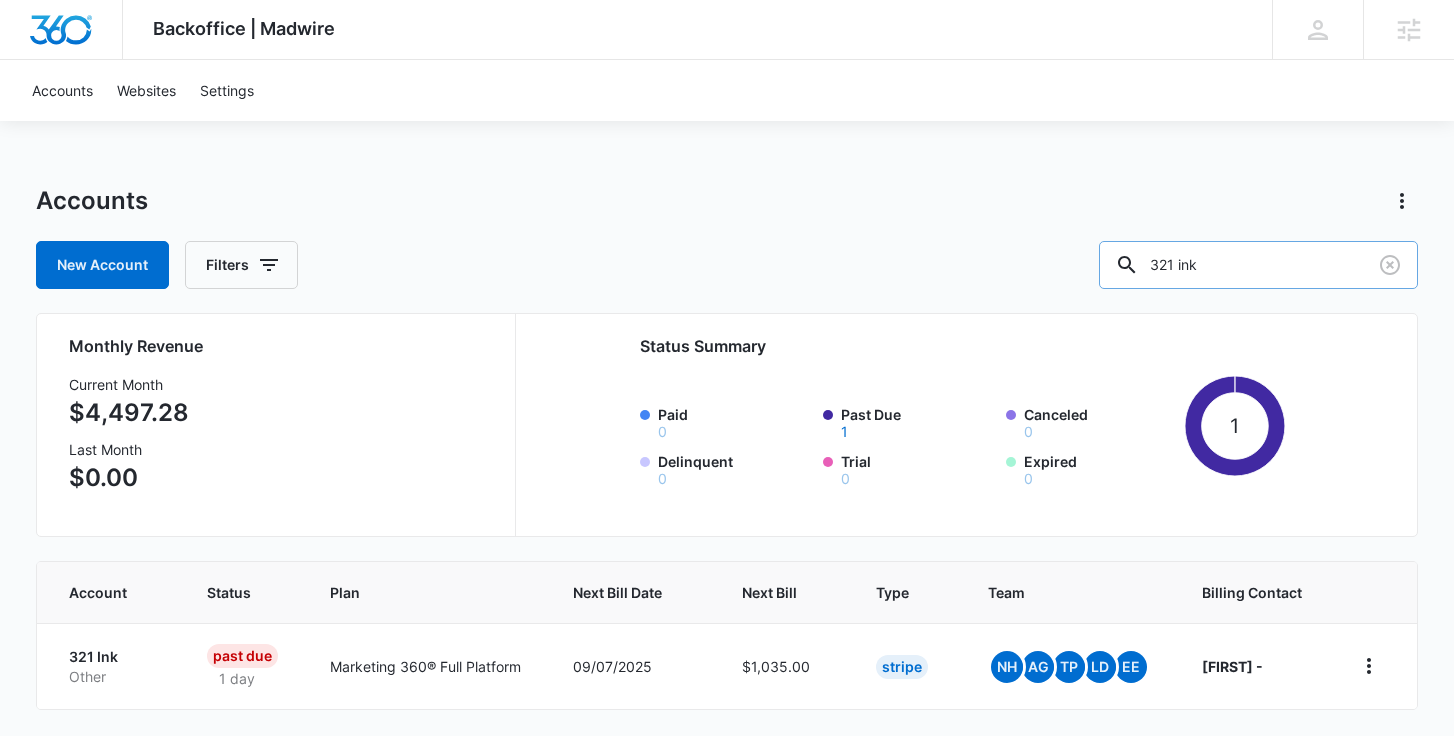click on "321 ink" at bounding box center [1258, 265] 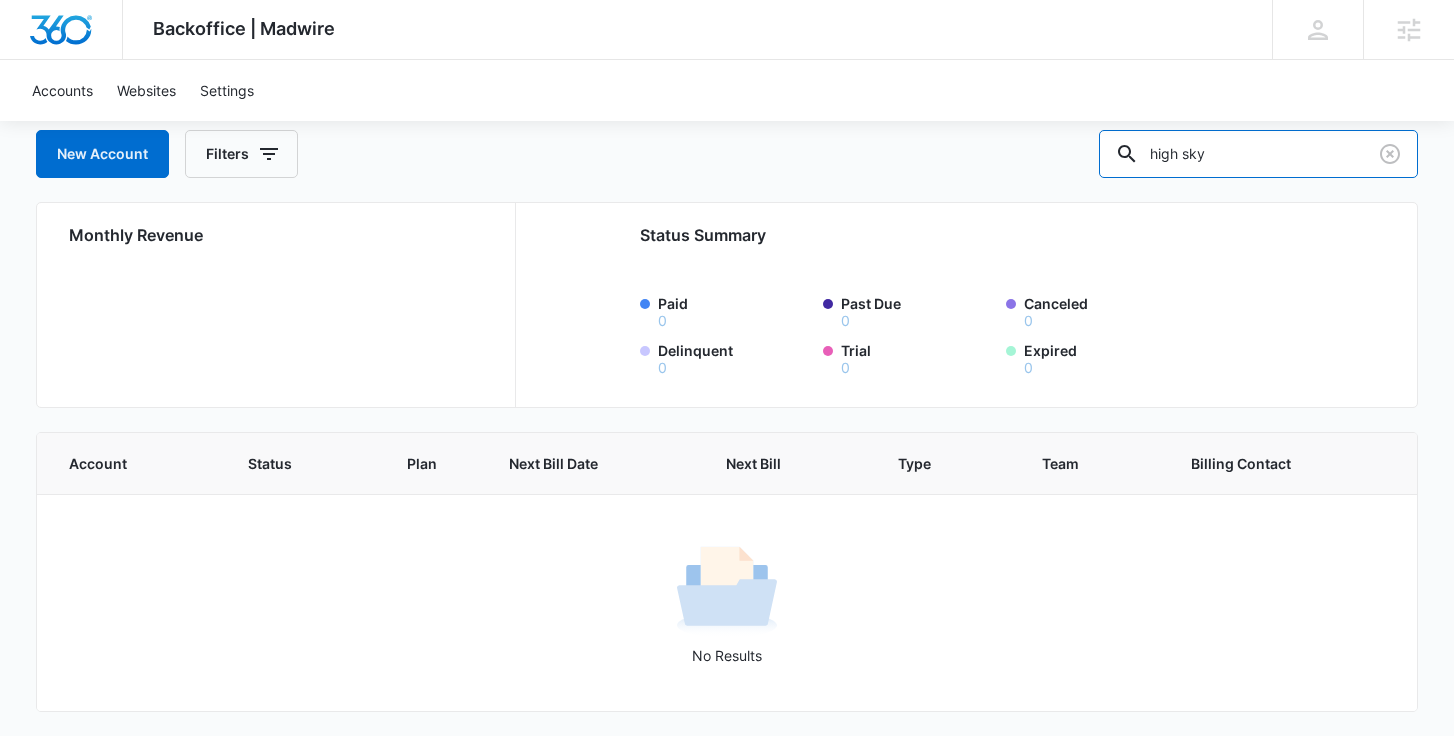 scroll, scrollTop: 97, scrollLeft: 0, axis: vertical 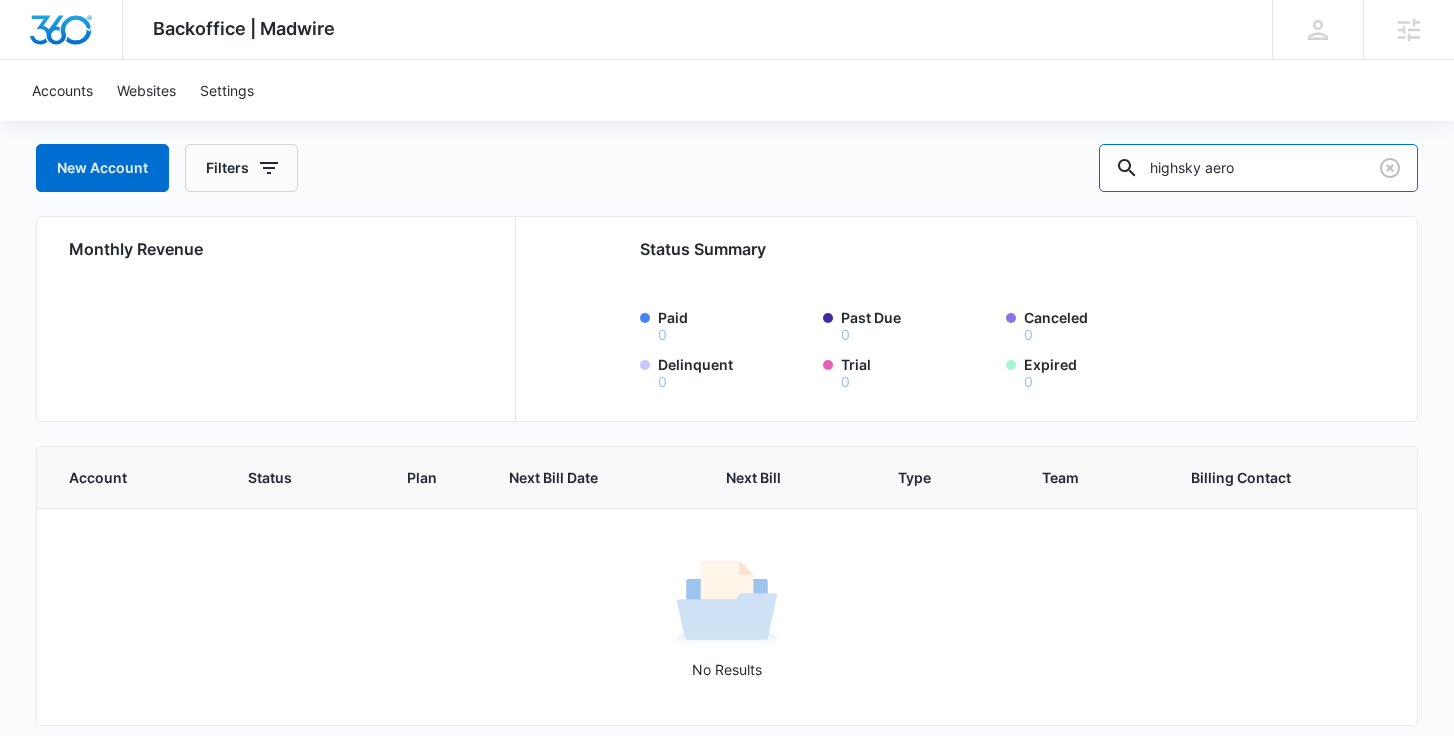 type on "highsky aero" 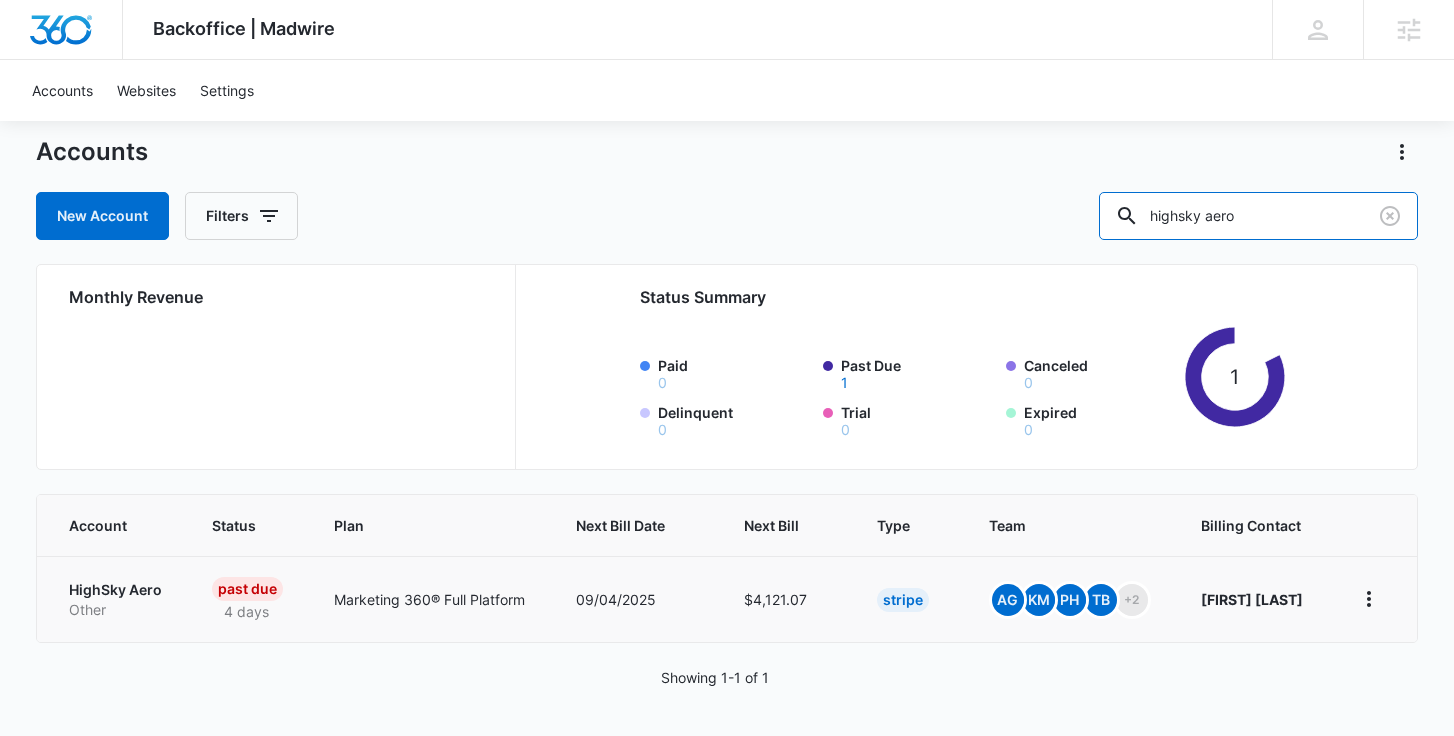 scroll, scrollTop: 50, scrollLeft: 0, axis: vertical 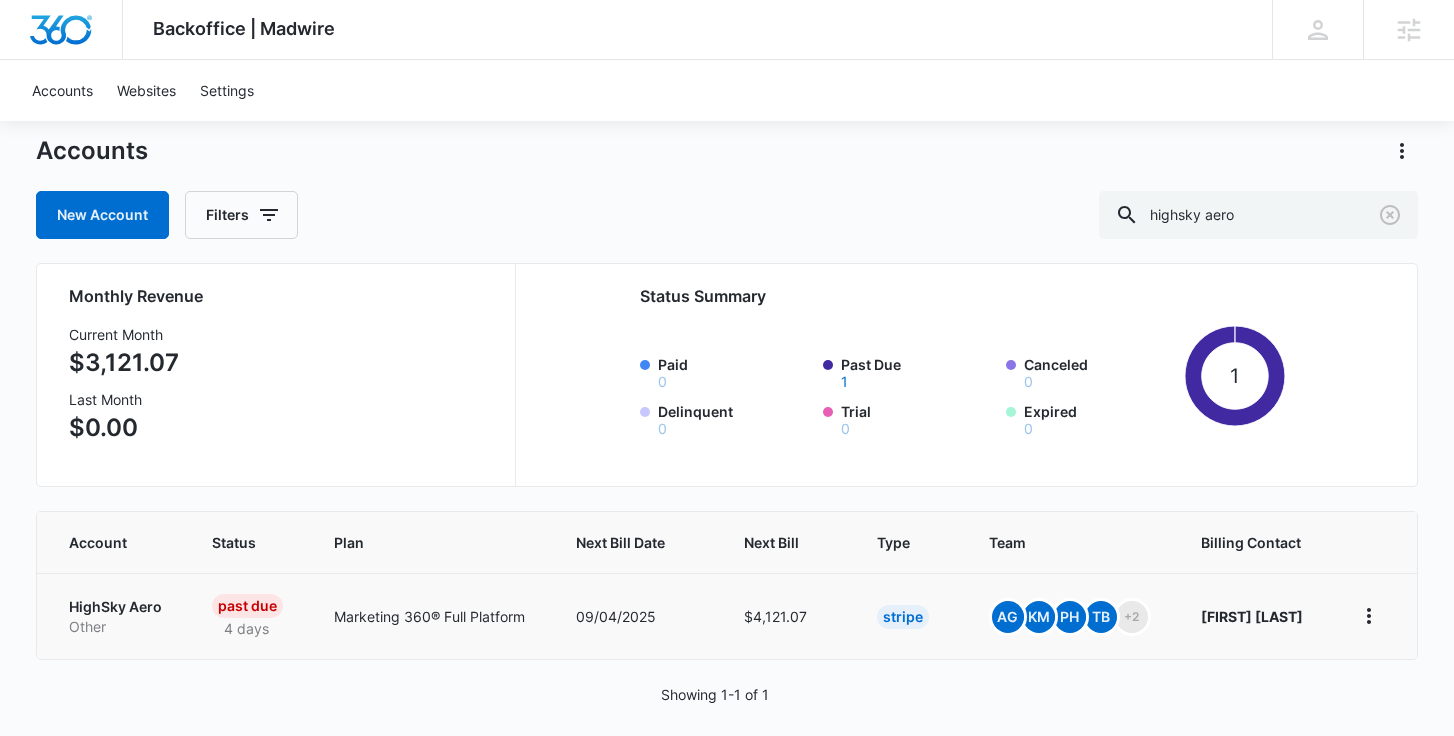 click on "HighSky Aero" at bounding box center [116, 607] 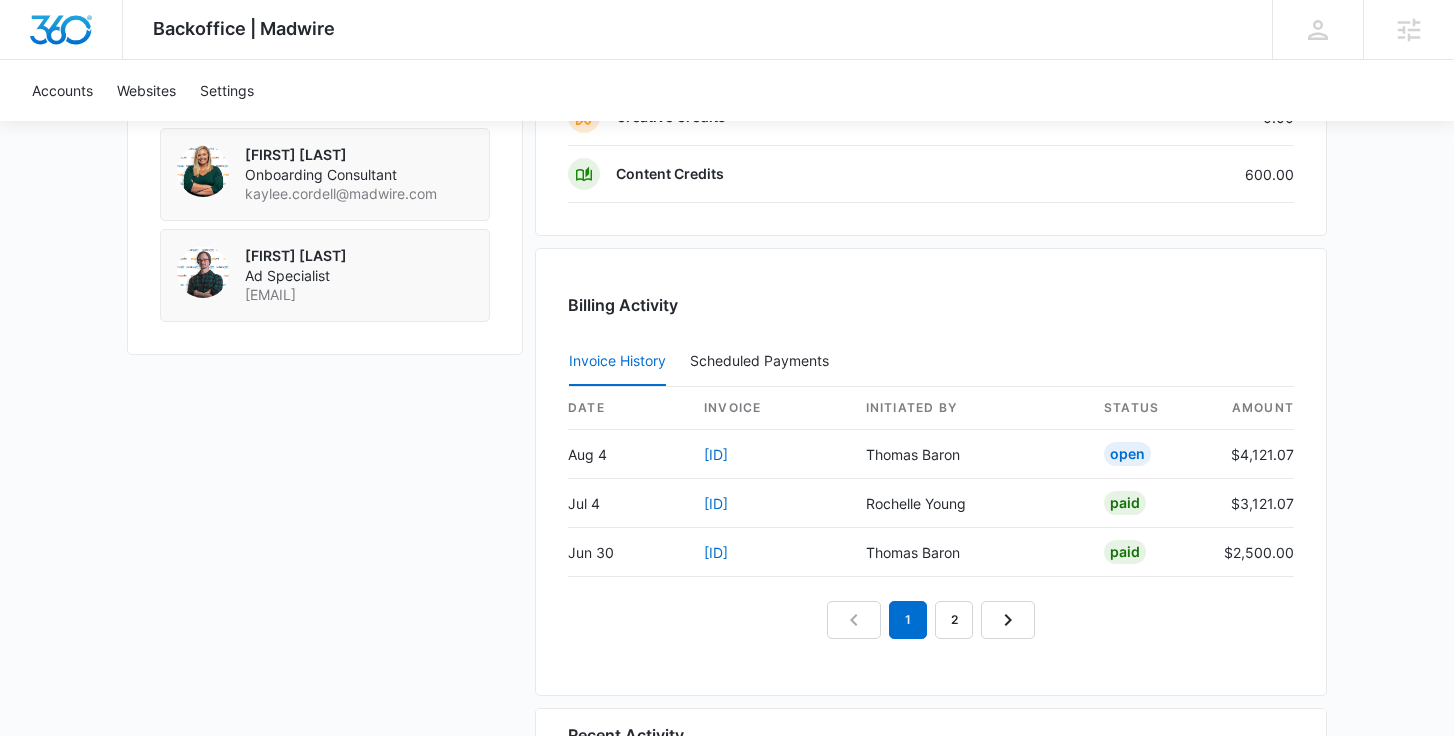 scroll, scrollTop: 1875, scrollLeft: 0, axis: vertical 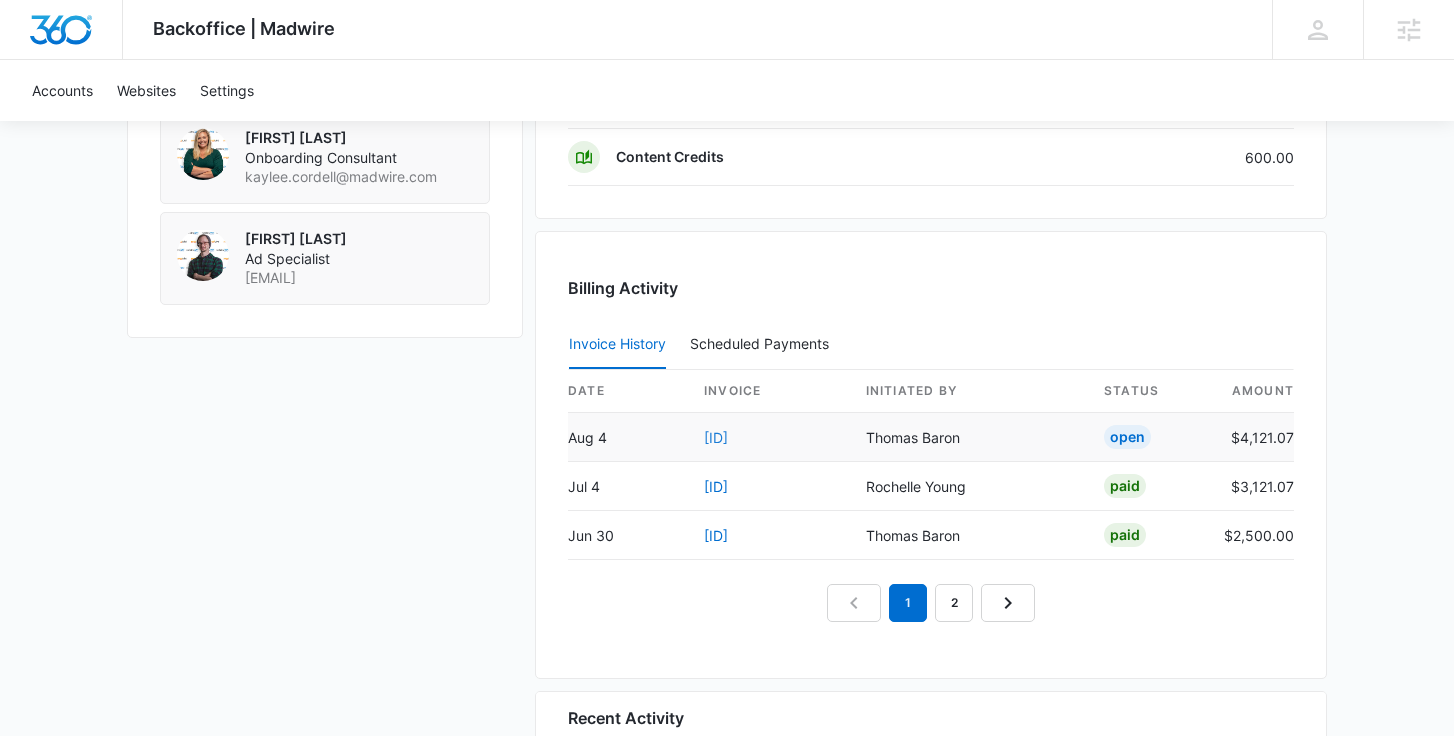 click on "[ID]" at bounding box center [716, 437] 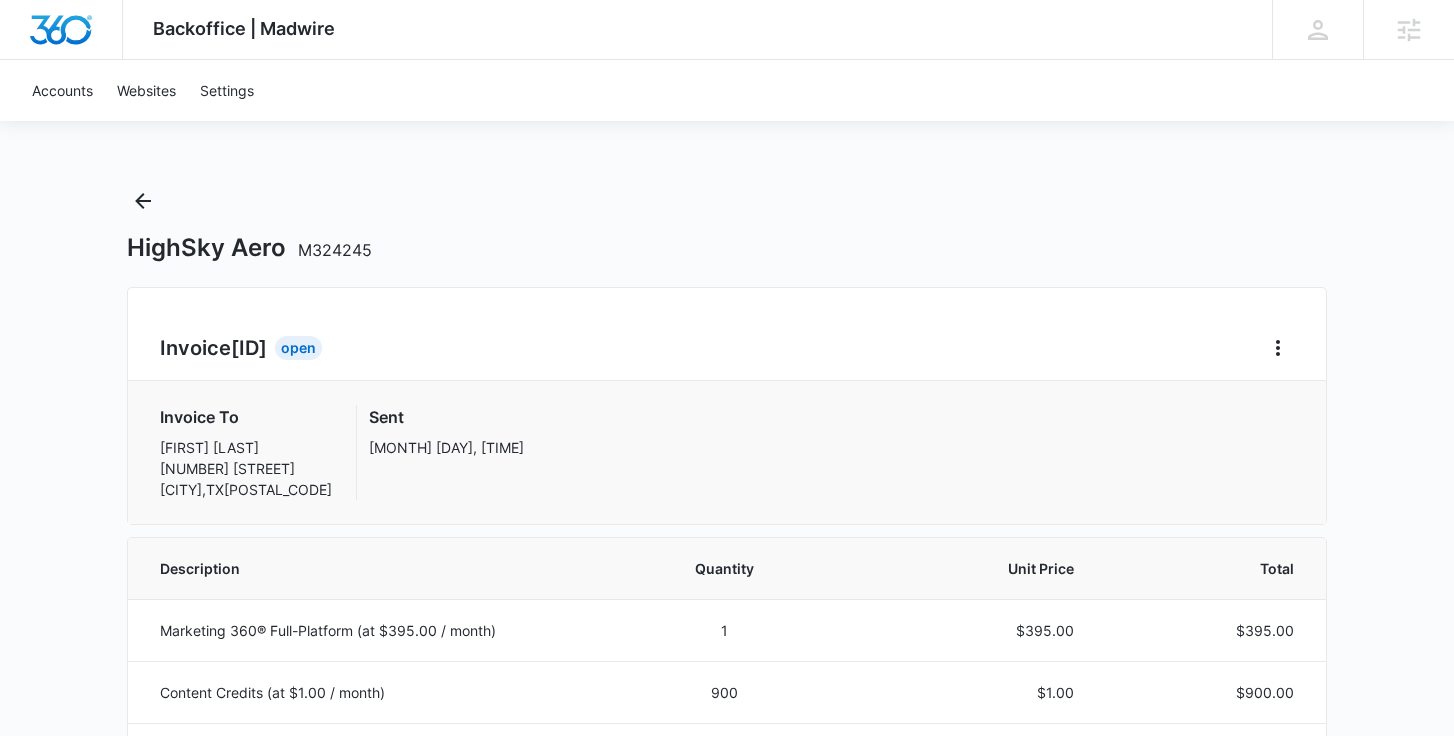 click on "Invoice  [ID] Open Invoice To [FIRST] [LAST] [NUMBER] [STREET] [CITY] ,  [STATE]  [POSTAL_CODE] Sent [MONTH] [DAY], [TIME]" at bounding box center (727, 406) 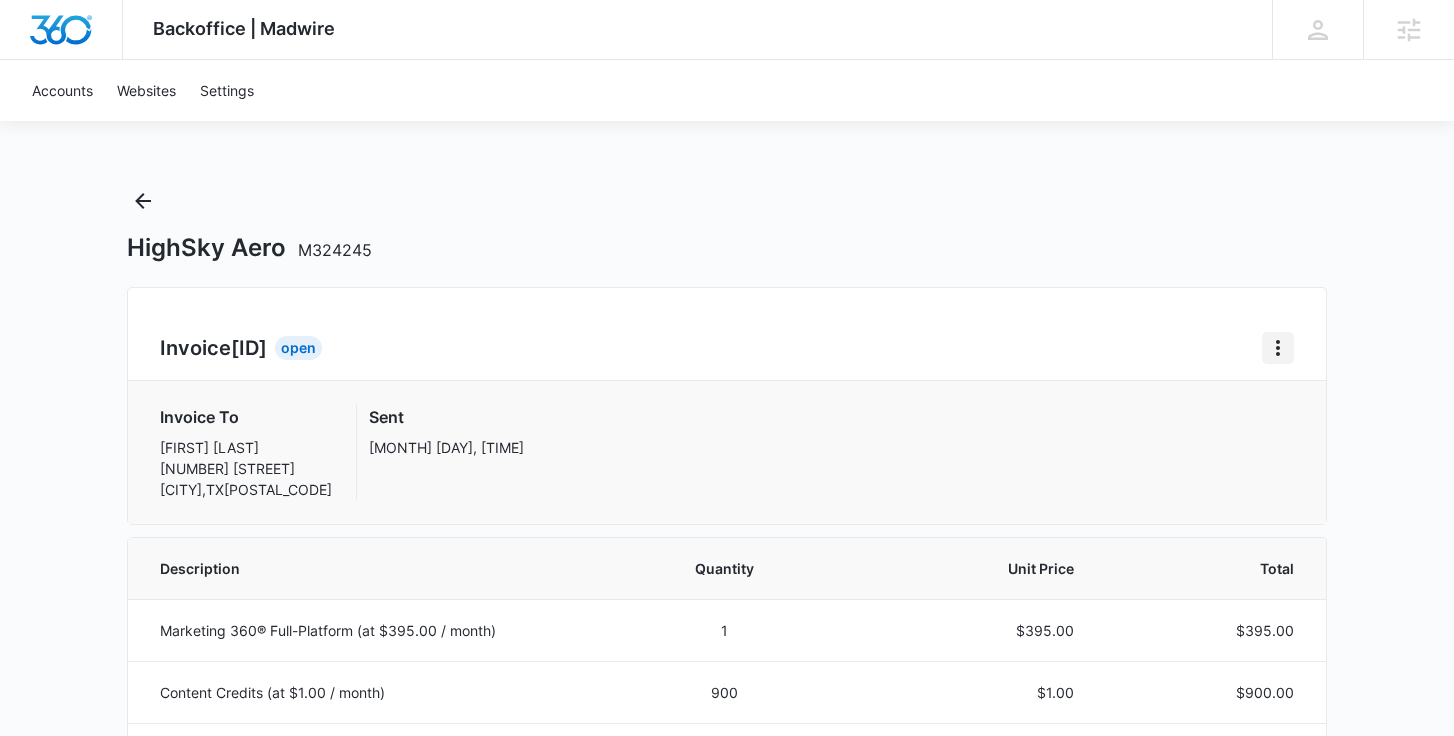 click 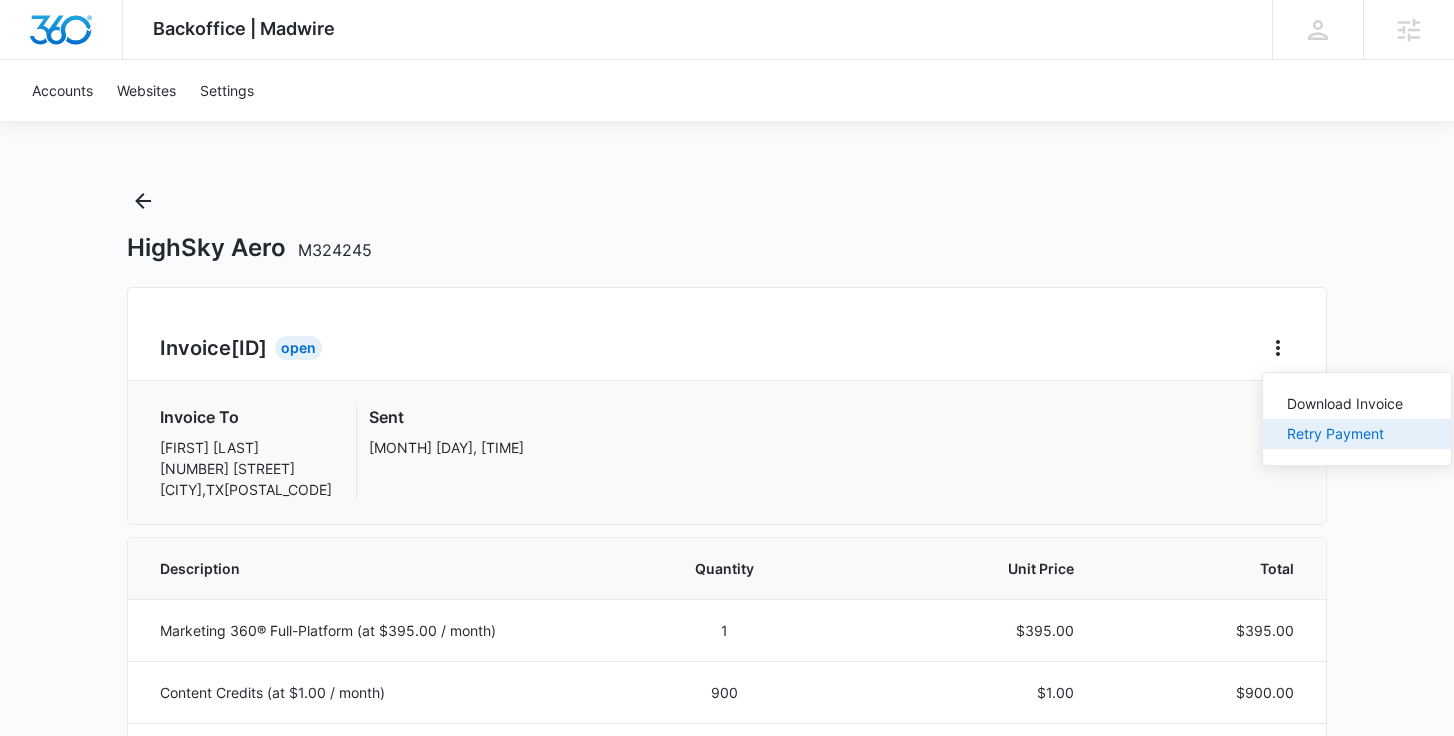 click on "Retry Payment" at bounding box center [1357, 434] 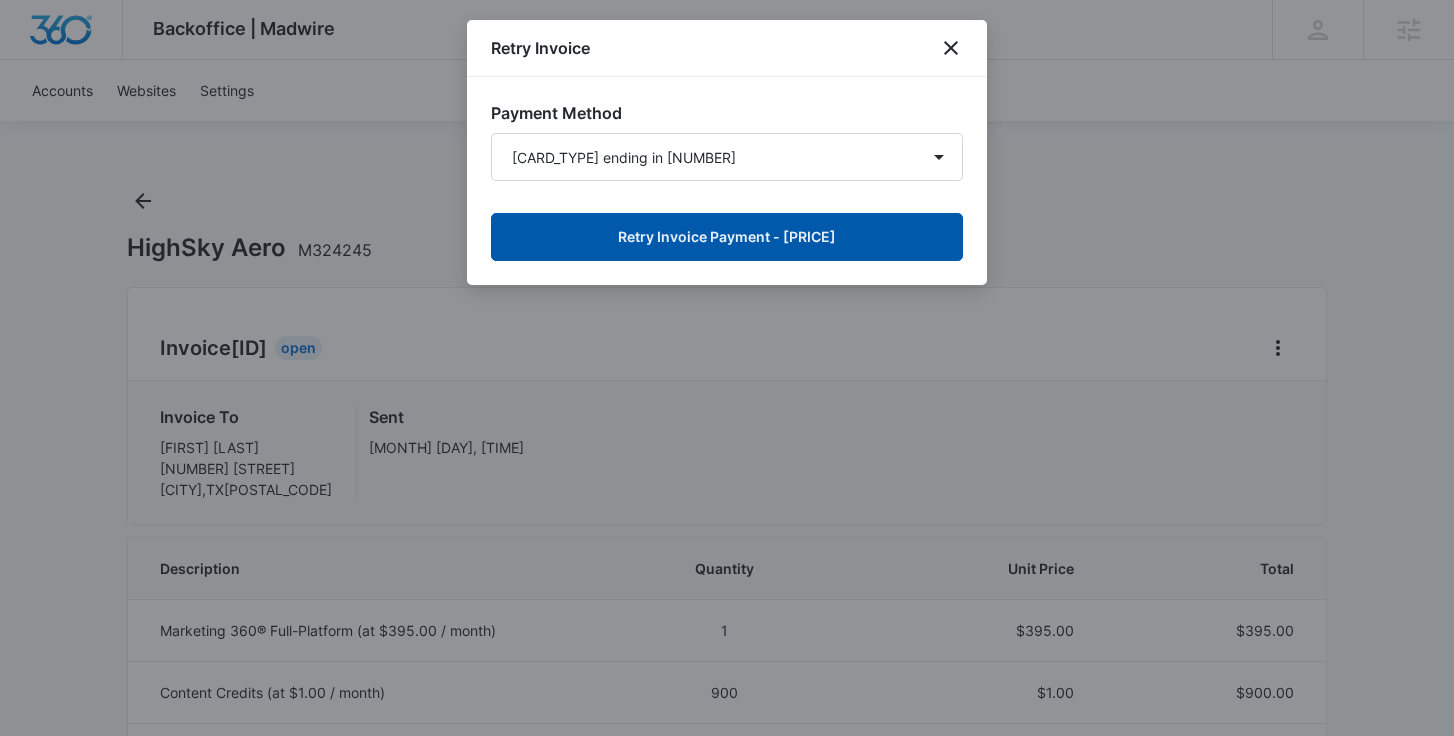 click on "Retry Invoice Payment - $4,121.07" at bounding box center [727, 237] 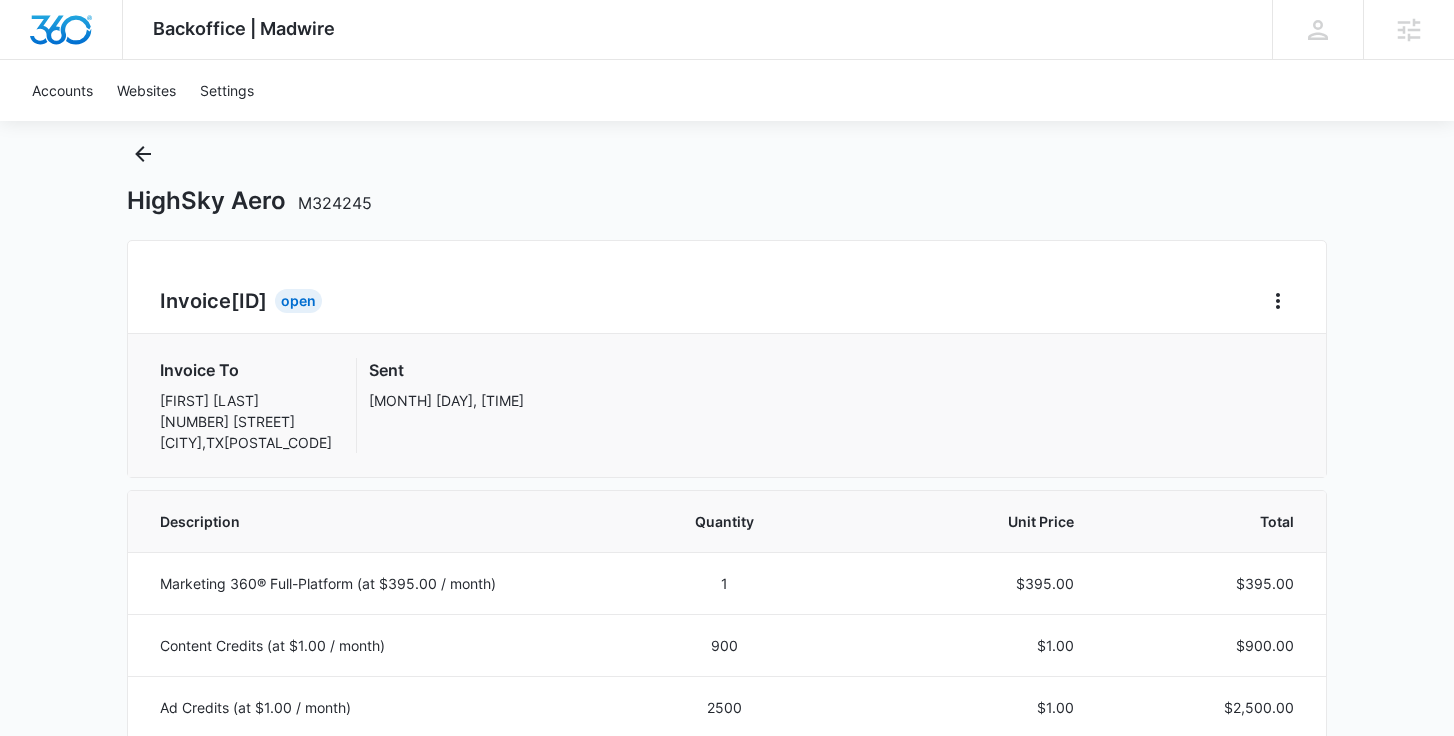 scroll, scrollTop: 49, scrollLeft: 0, axis: vertical 